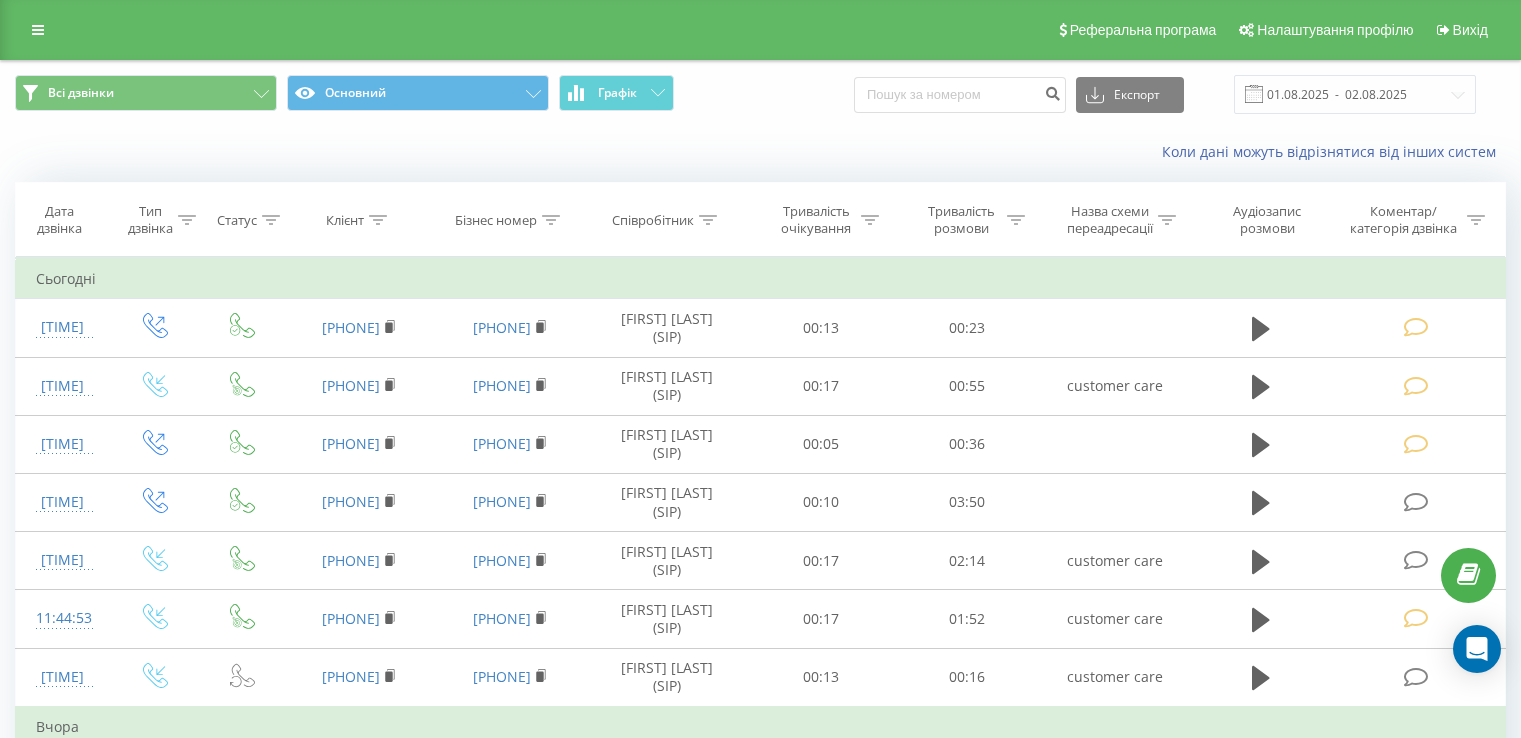 scroll, scrollTop: 100, scrollLeft: 0, axis: vertical 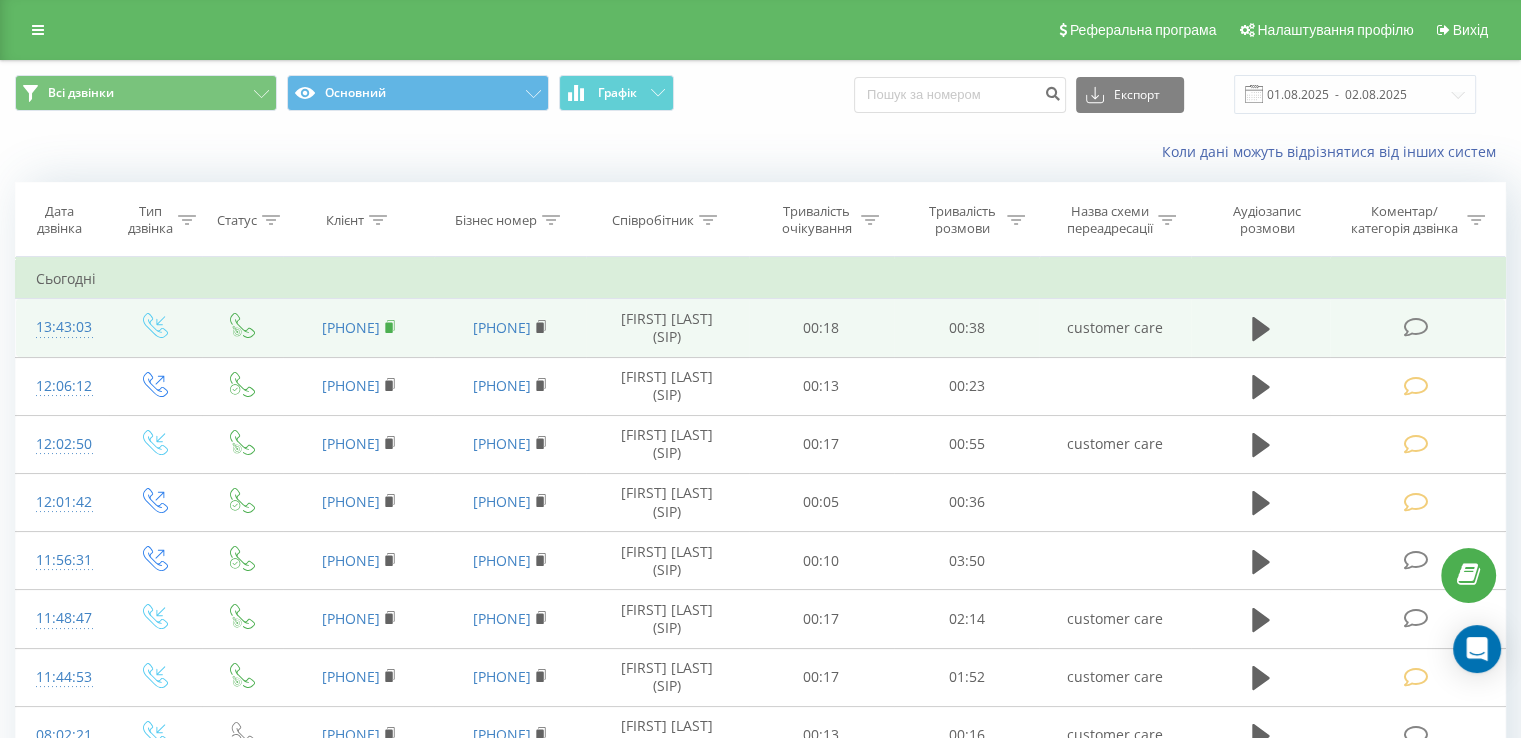 click 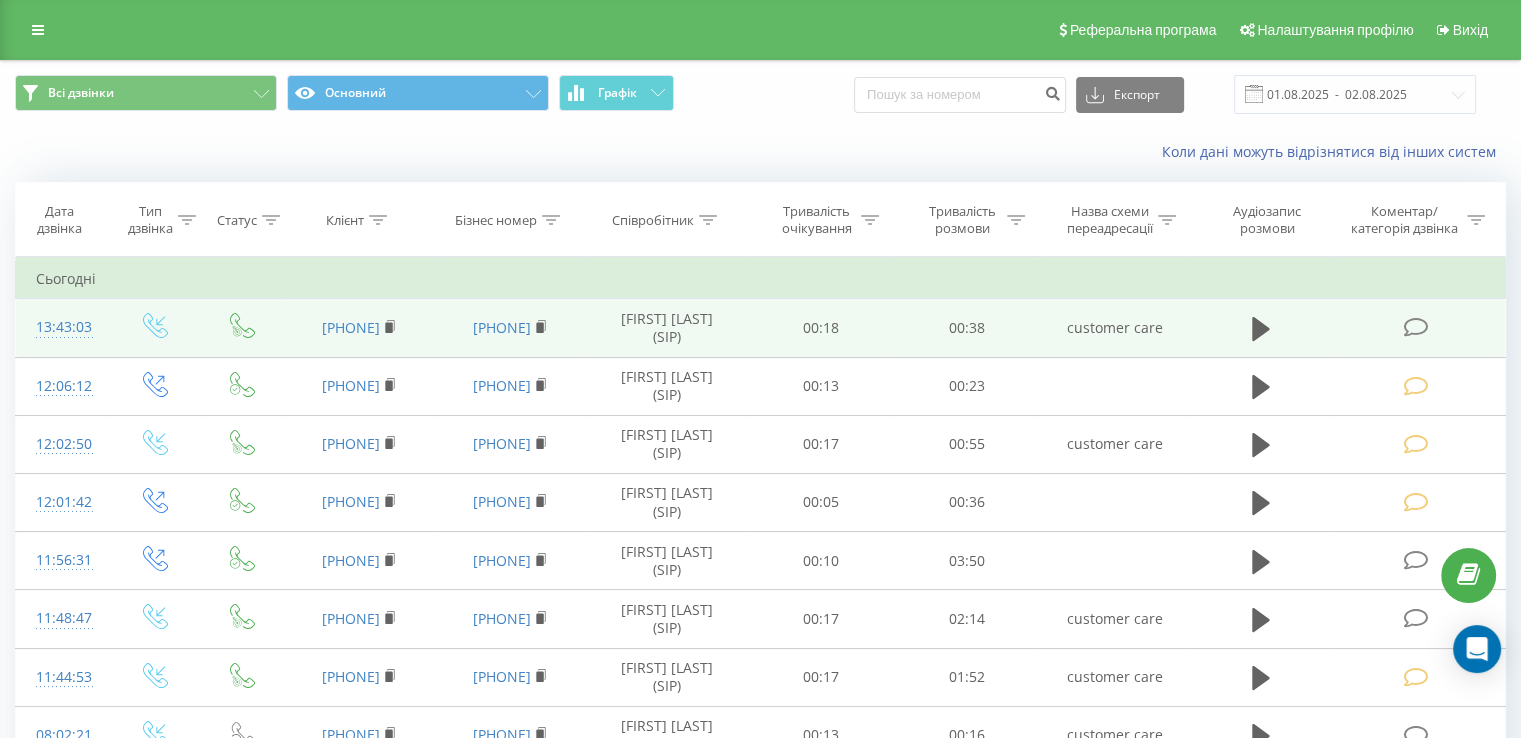 click at bounding box center (1415, 327) 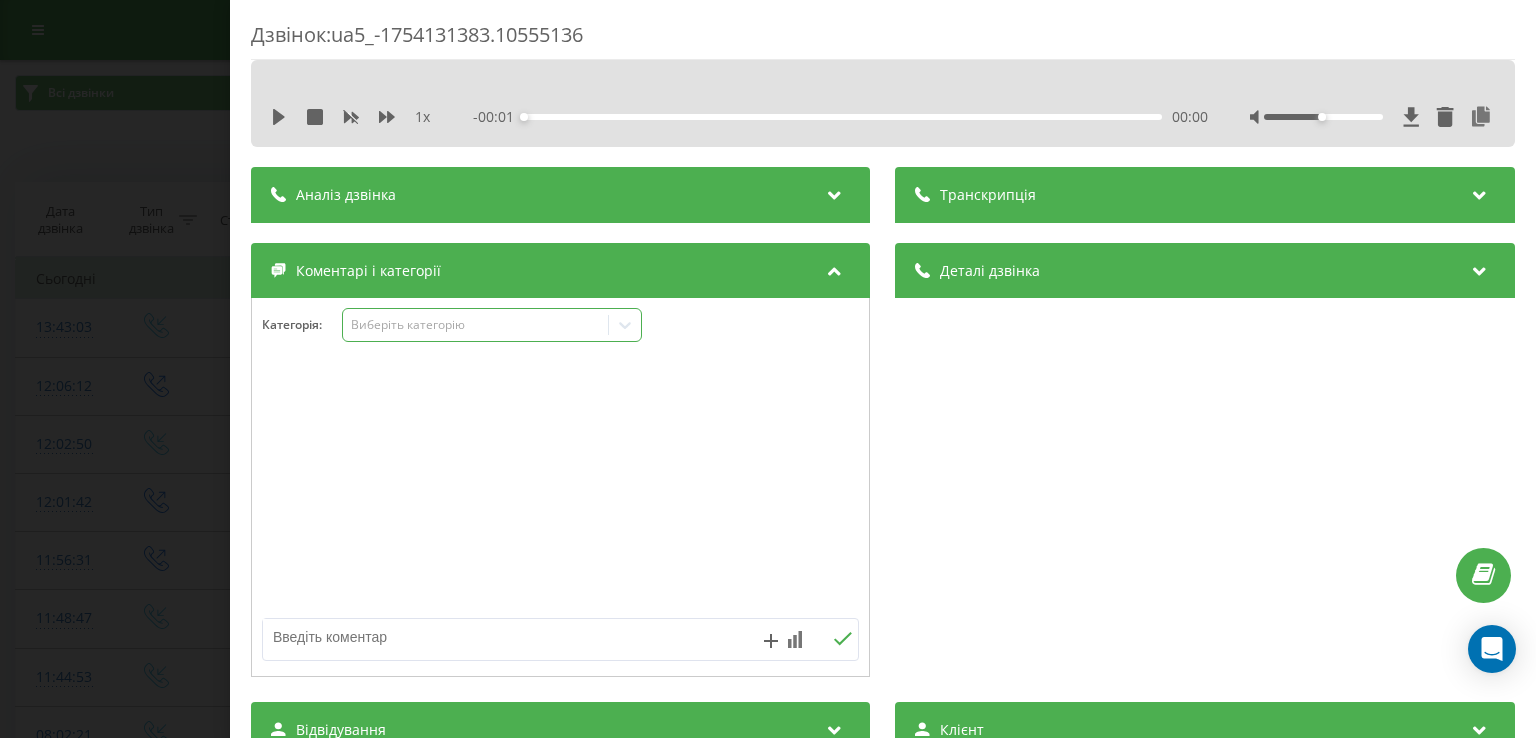 click on "Виберіть категорію" at bounding box center [492, 325] 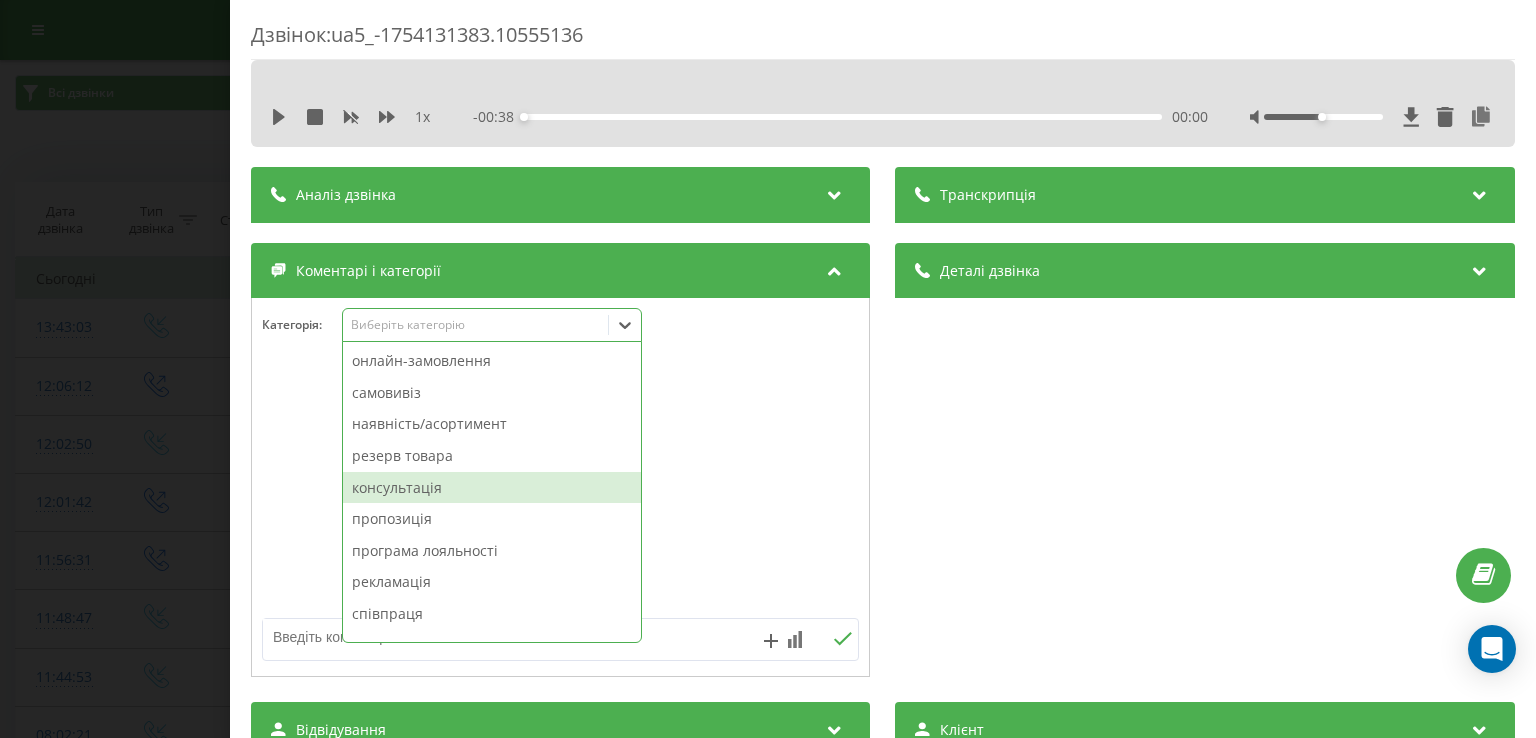 click on "консультація" at bounding box center (492, 488) 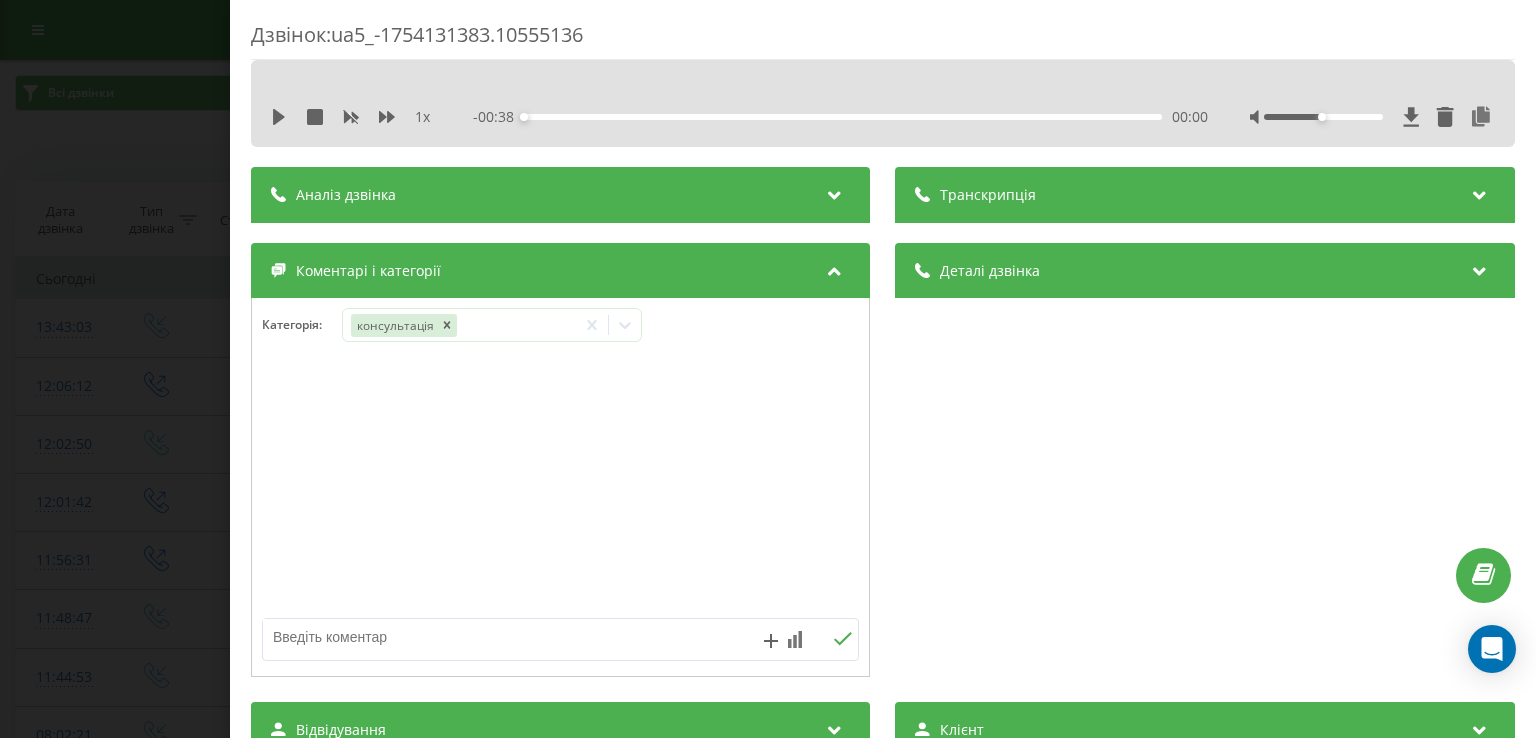 click on "Дзвінок :  ua5_-1754131383.10555136   1 x  - 00:38 00:00   00:00   Транскрипція Для AI-аналізу майбутніх дзвінків  налаштуйте та активуйте профіль на сторінці . Якщо профіль вже є і дзвінок відповідає його умовам, оновіть сторінку через 10 хвилин - AI аналізує поточний дзвінок. Аналіз дзвінка Для AI-аналізу майбутніх дзвінків  налаштуйте та активуйте профіль на сторінці . Якщо профіль вже є і дзвінок відповідає його умовам, оновіть сторінку через 10 хвилин - AI аналізує поточний дзвінок. Деталі дзвінка Загальне Дата дзвінка 2025-08-02 13:43:03 Тип дзвінка Вхідний Статус дзвінка Цільовий 380678100810 :" at bounding box center (768, 369) 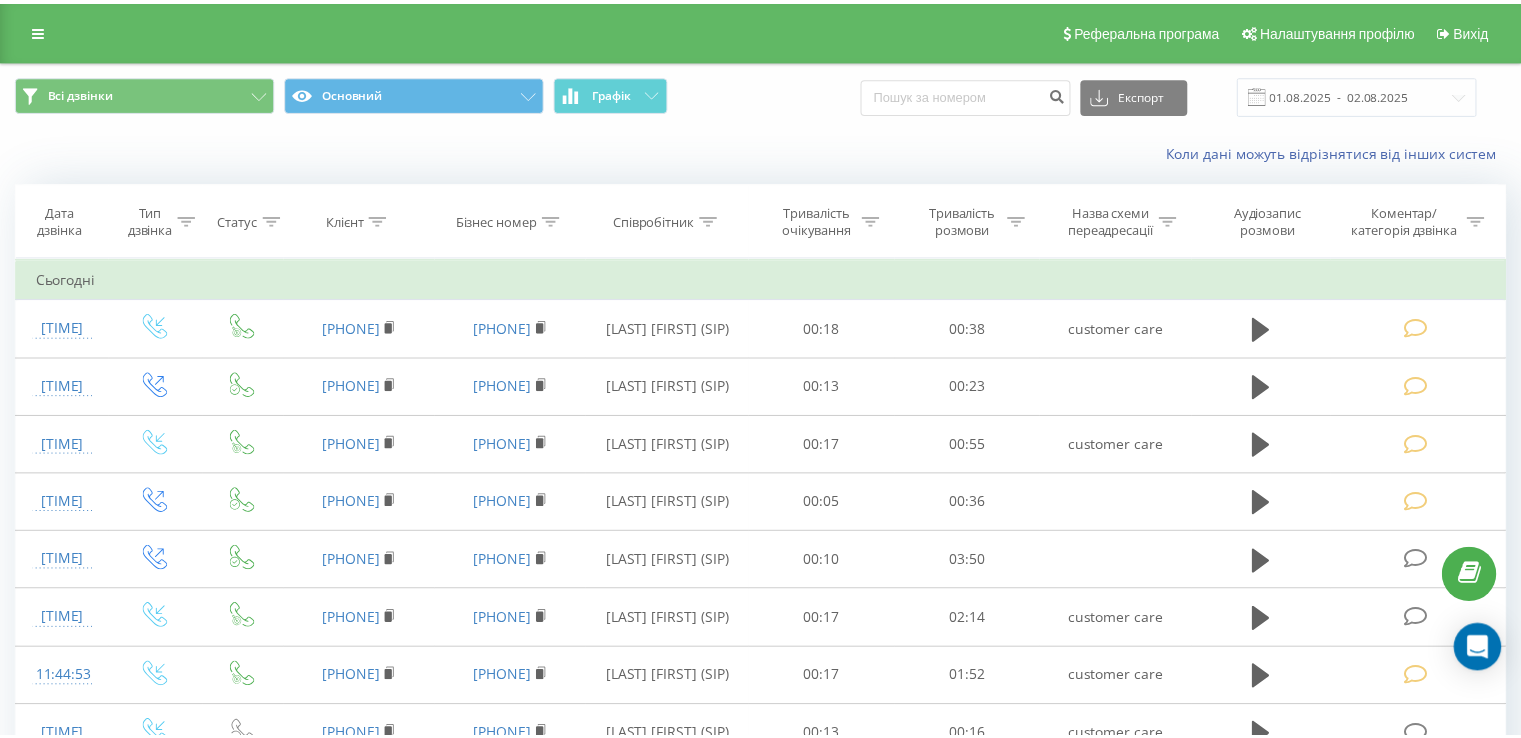 scroll, scrollTop: 0, scrollLeft: 0, axis: both 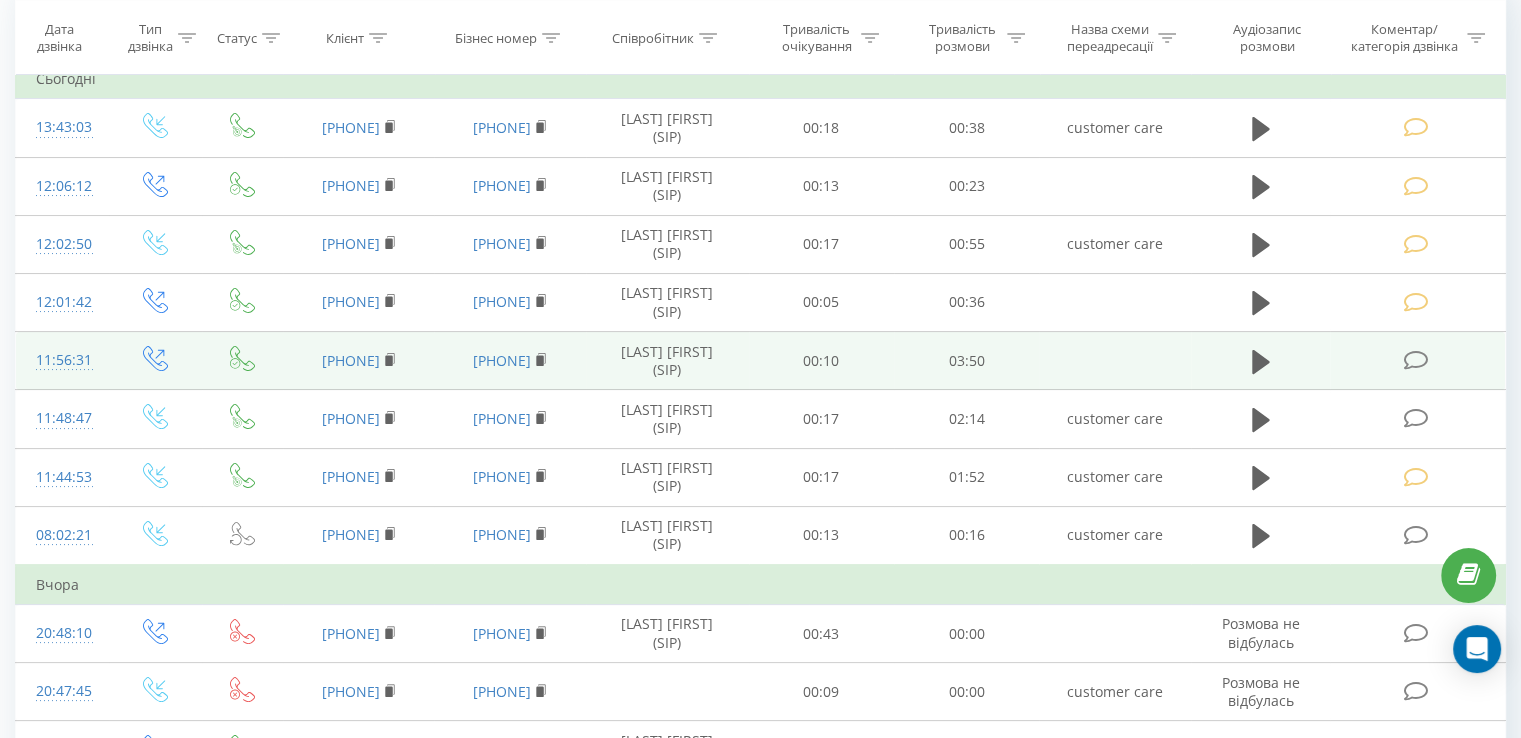 click at bounding box center [1417, 361] 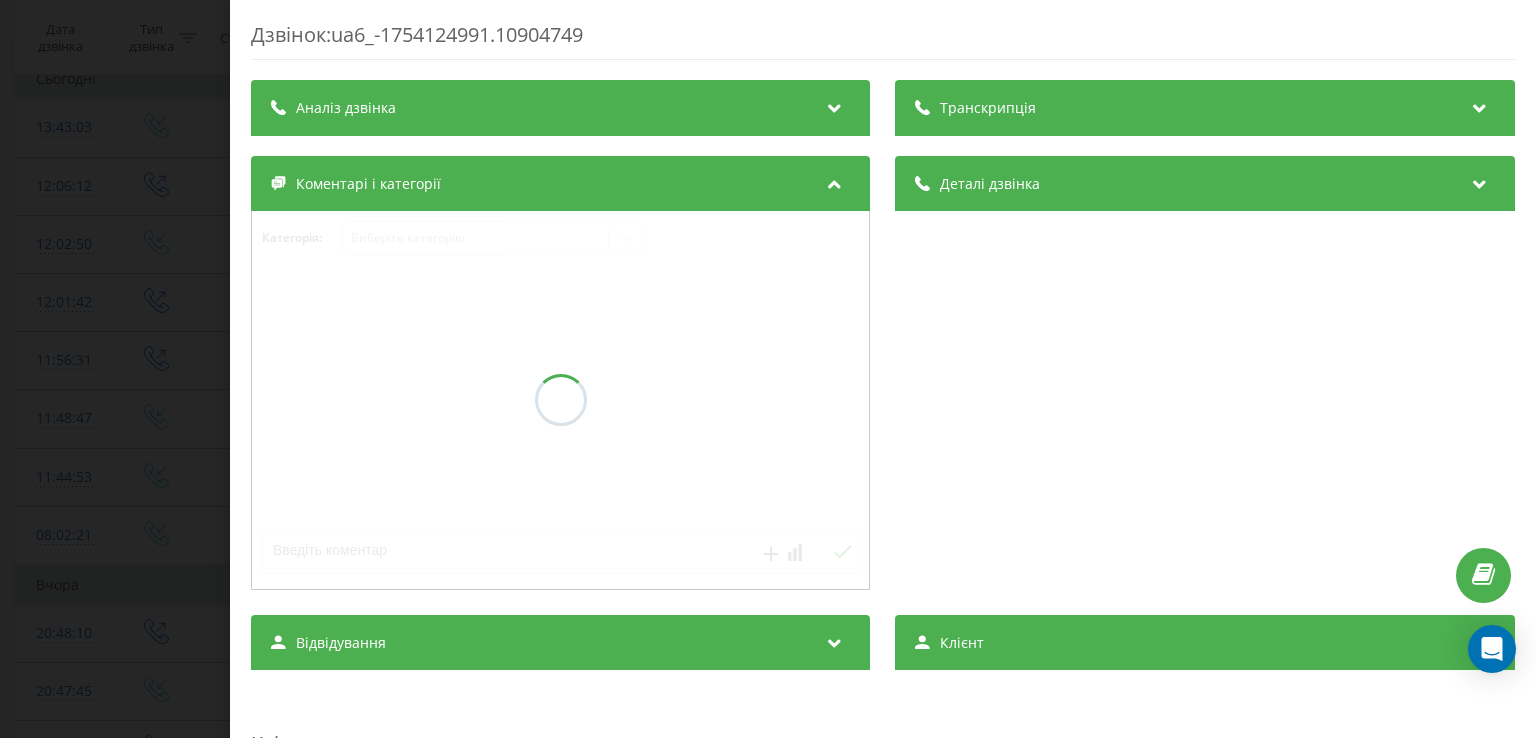 click on "Дзвінок :  ua6_-1754124991.10904749 Транскрипція Аналіз дзвінка Деталі дзвінка Коментарі і категорії Категорія : Виберіть категорію Відвідування Клієнт Клієнт :  Статистика Всього Днів з першого візиту 0 Днів з останнього візиту 0 Всього дзвінків 0 За останні 30 днів Перегляди сторінок 0 Сеансів 0 Дзвінків за період 0 Останній сеанс Операційна система Тип пристрою Геопозиція Джерело Канал Кампанія Група оголошень Ключове слово Джерело переходу Топ 5 сторінок за останні 30 днів Дані відсутні Сеанси відвідувачів Дані відсутні" at bounding box center (768, 369) 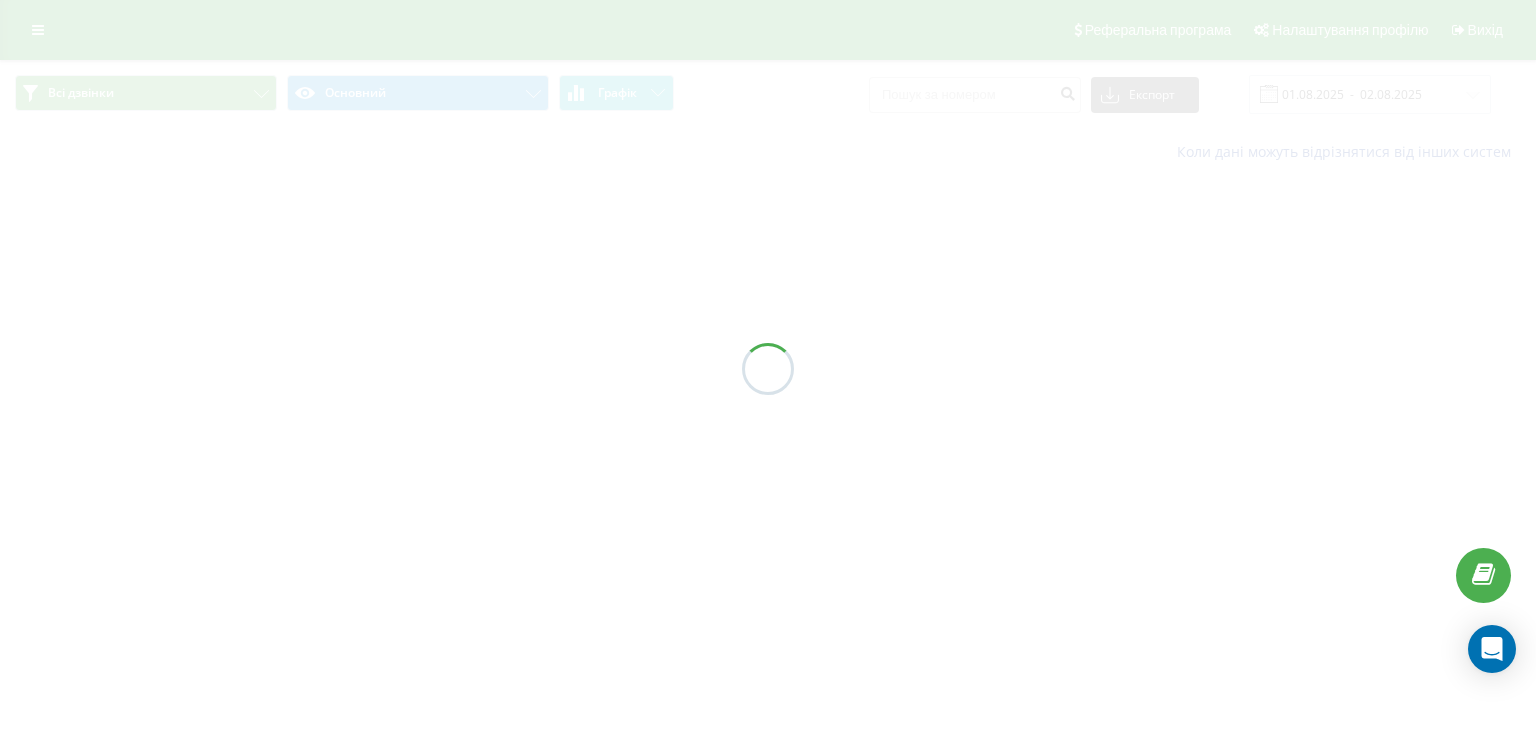 scroll, scrollTop: 0, scrollLeft: 0, axis: both 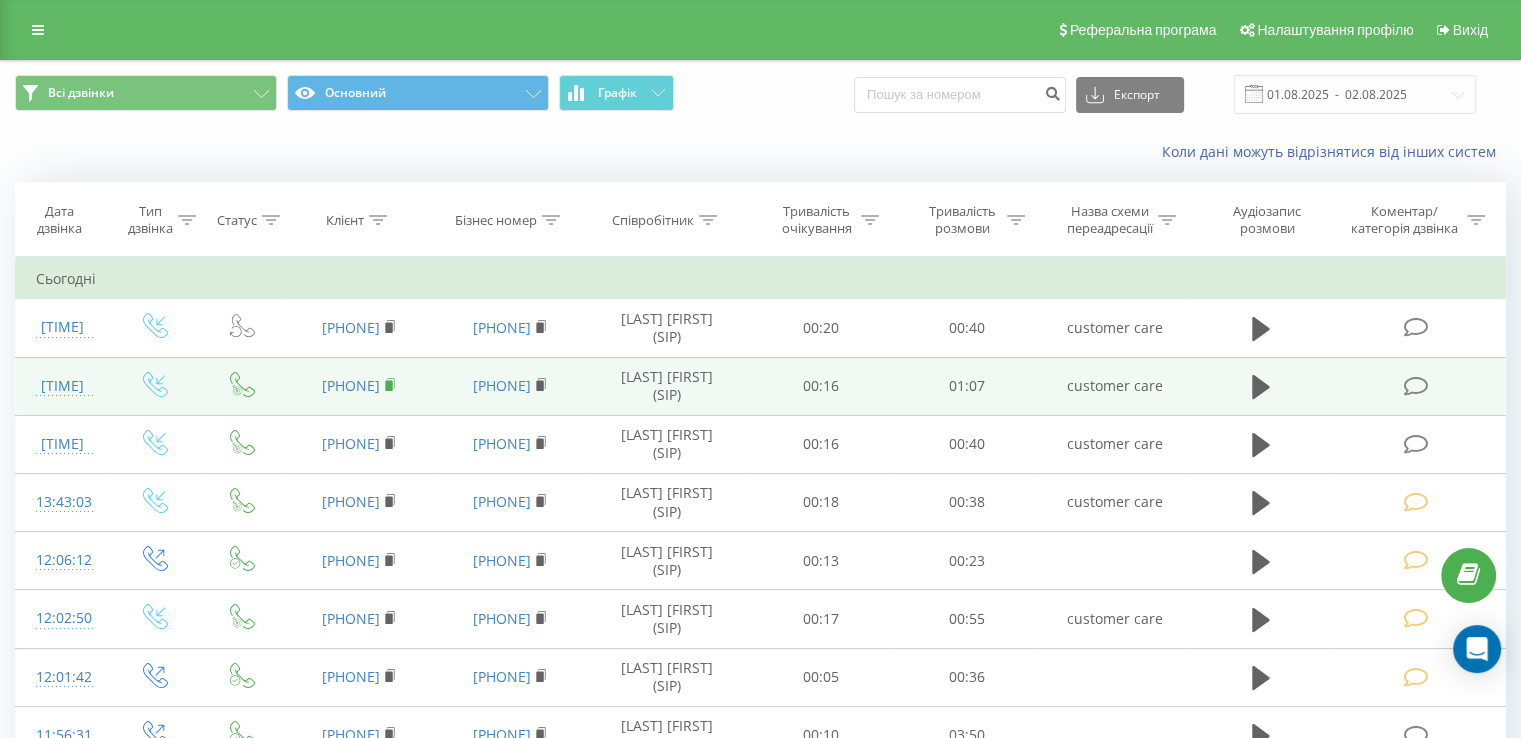 click 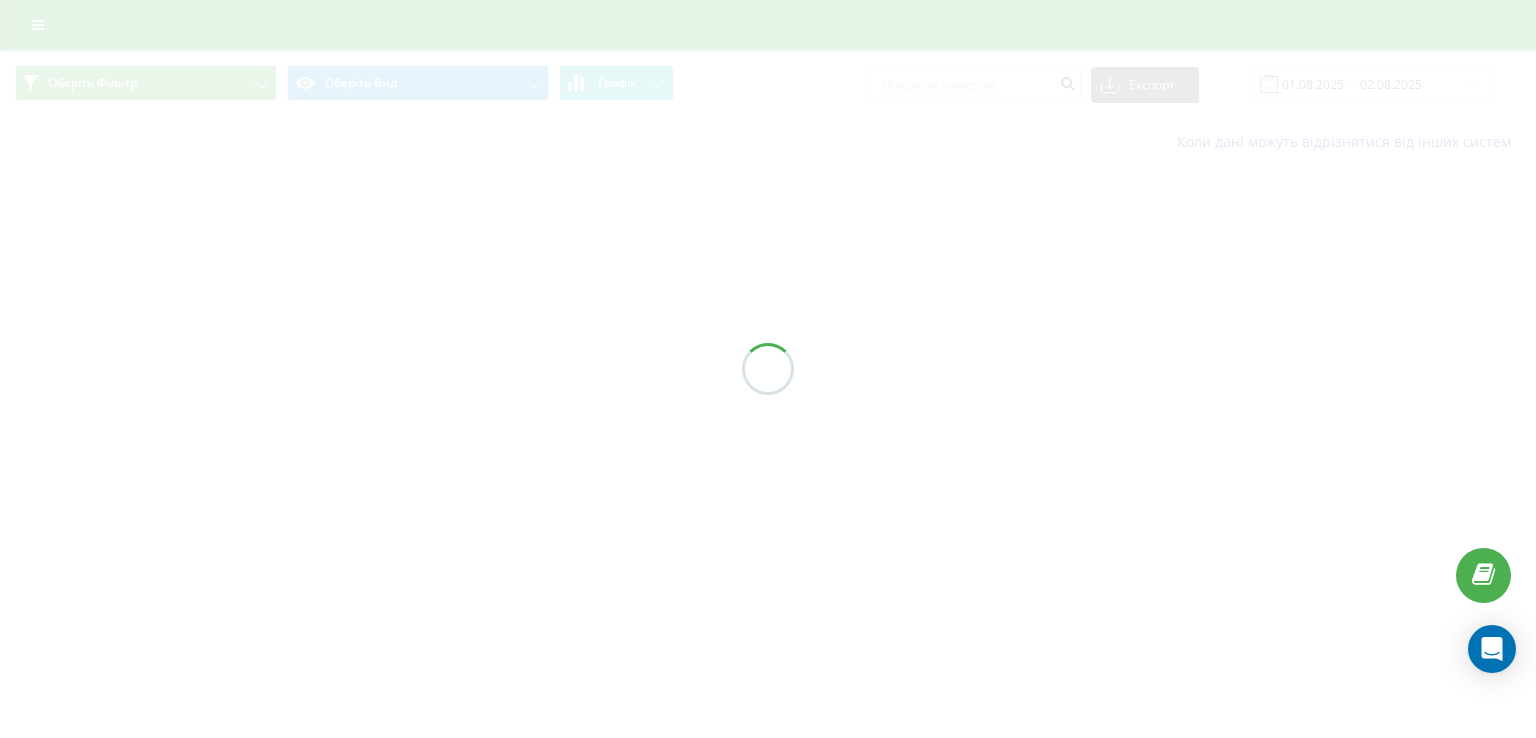 scroll, scrollTop: 0, scrollLeft: 0, axis: both 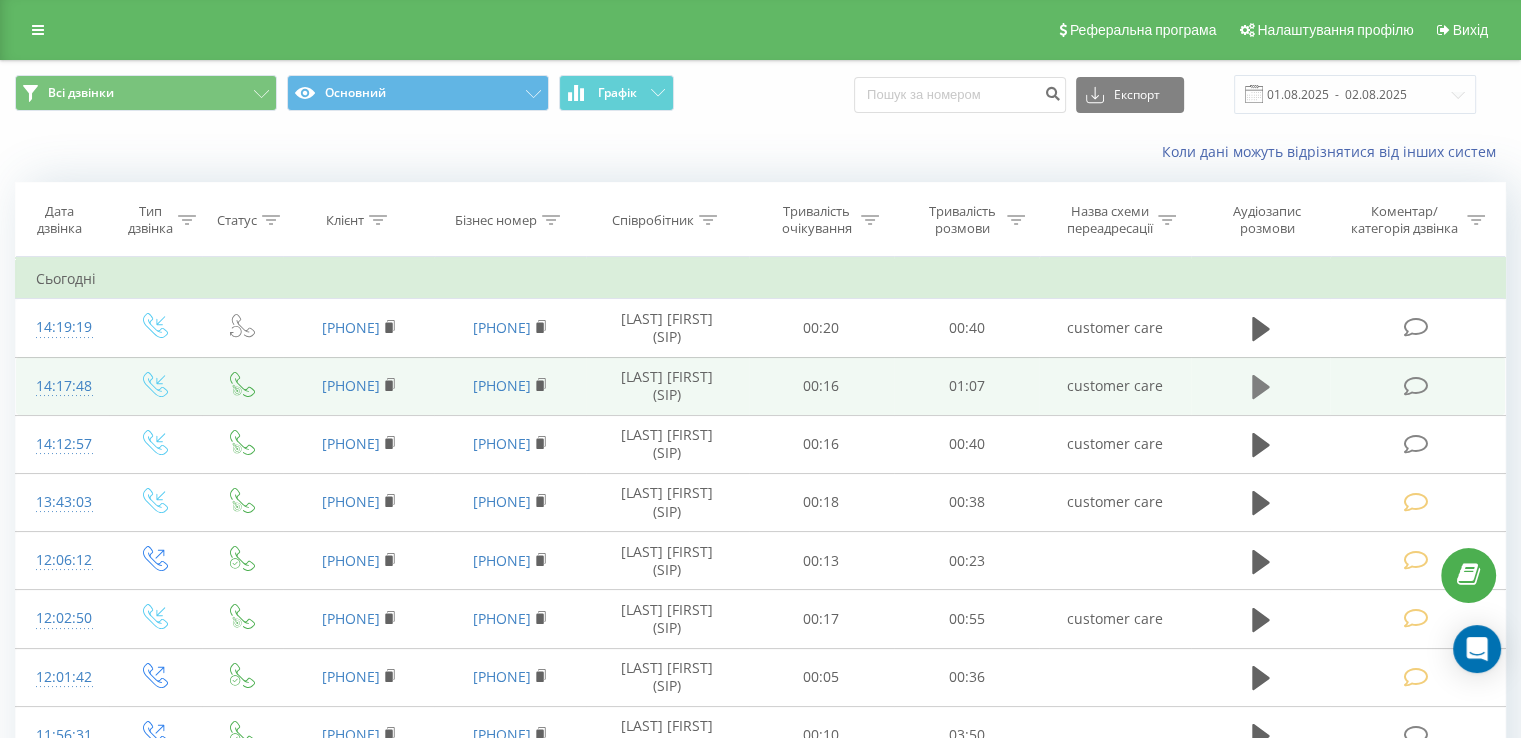 click 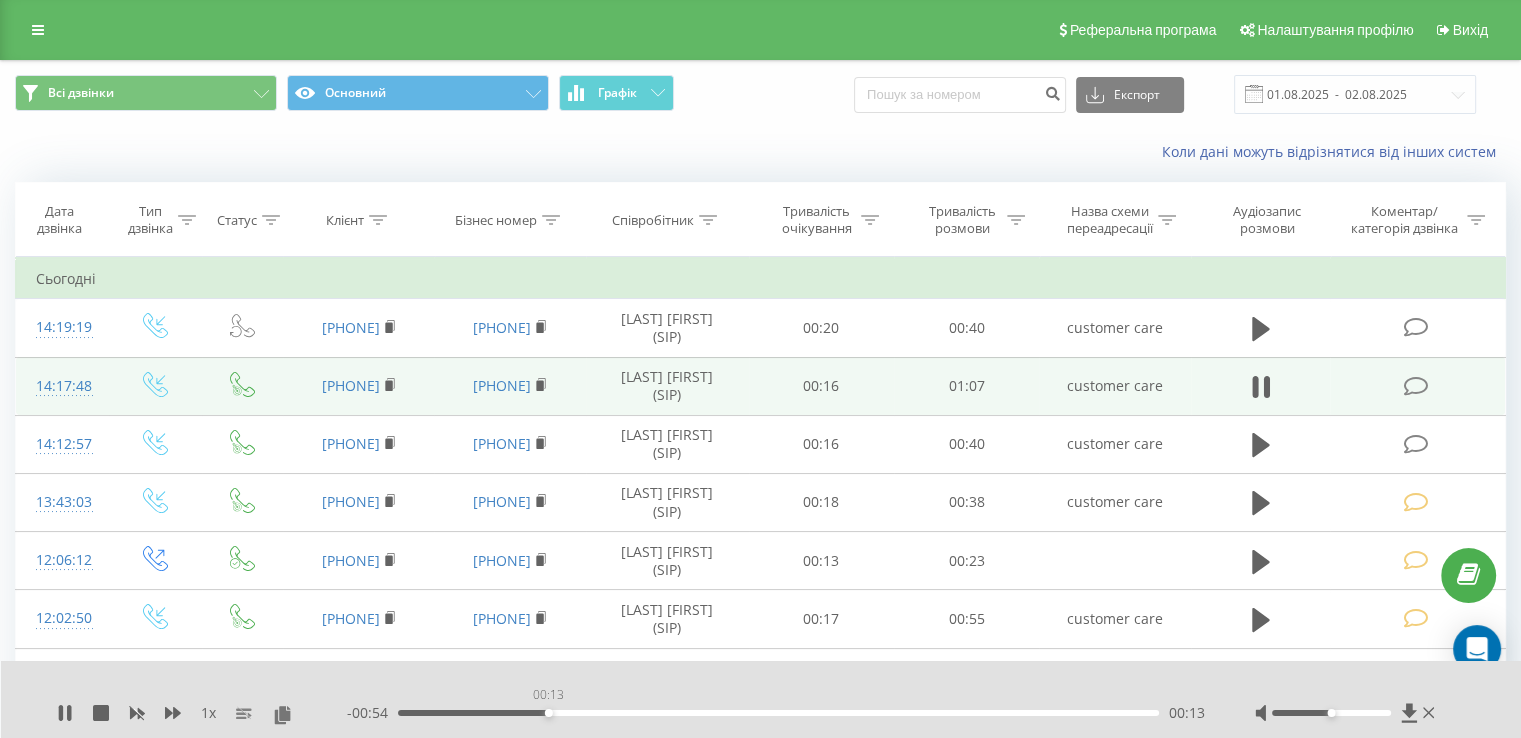click on "00:13" at bounding box center [778, 713] 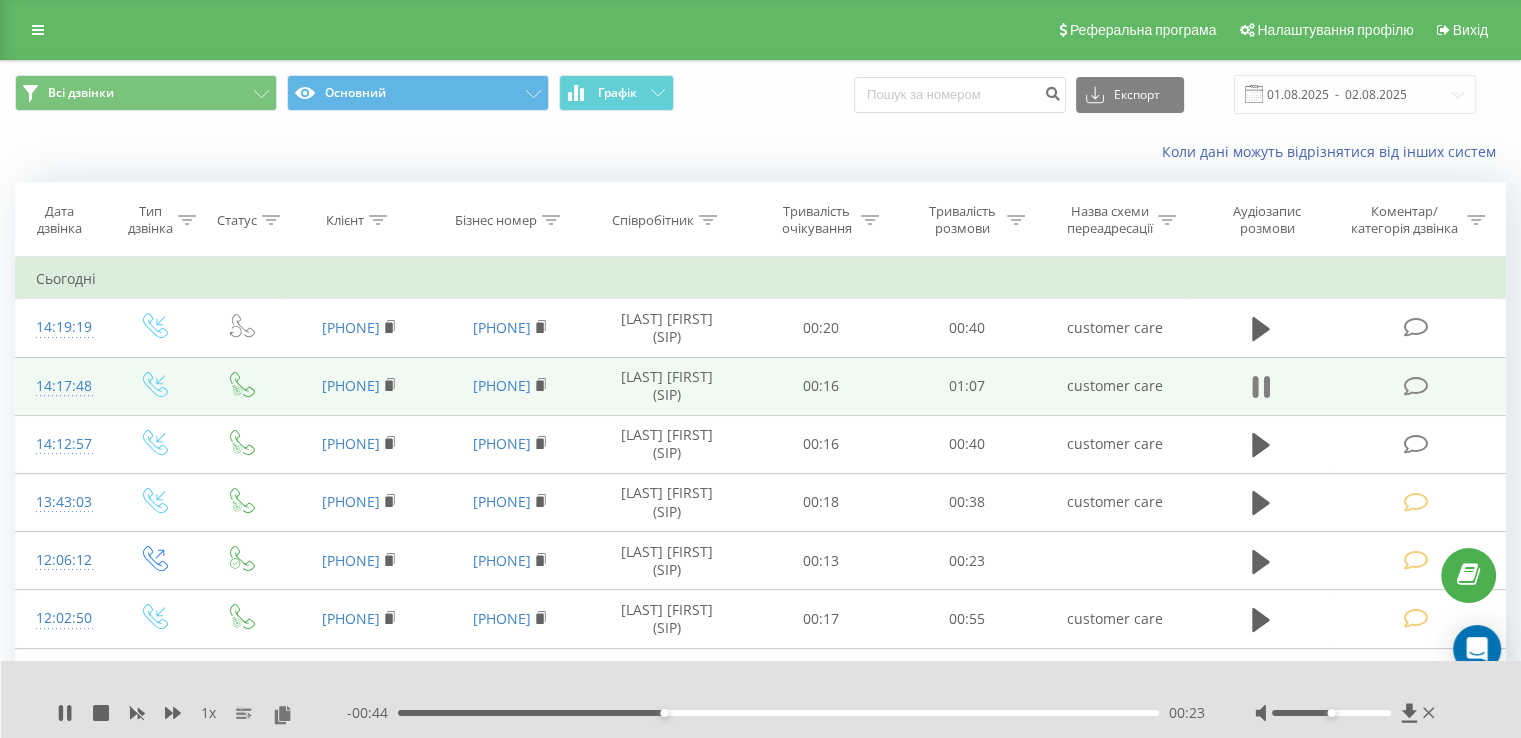 click at bounding box center [1261, 387] 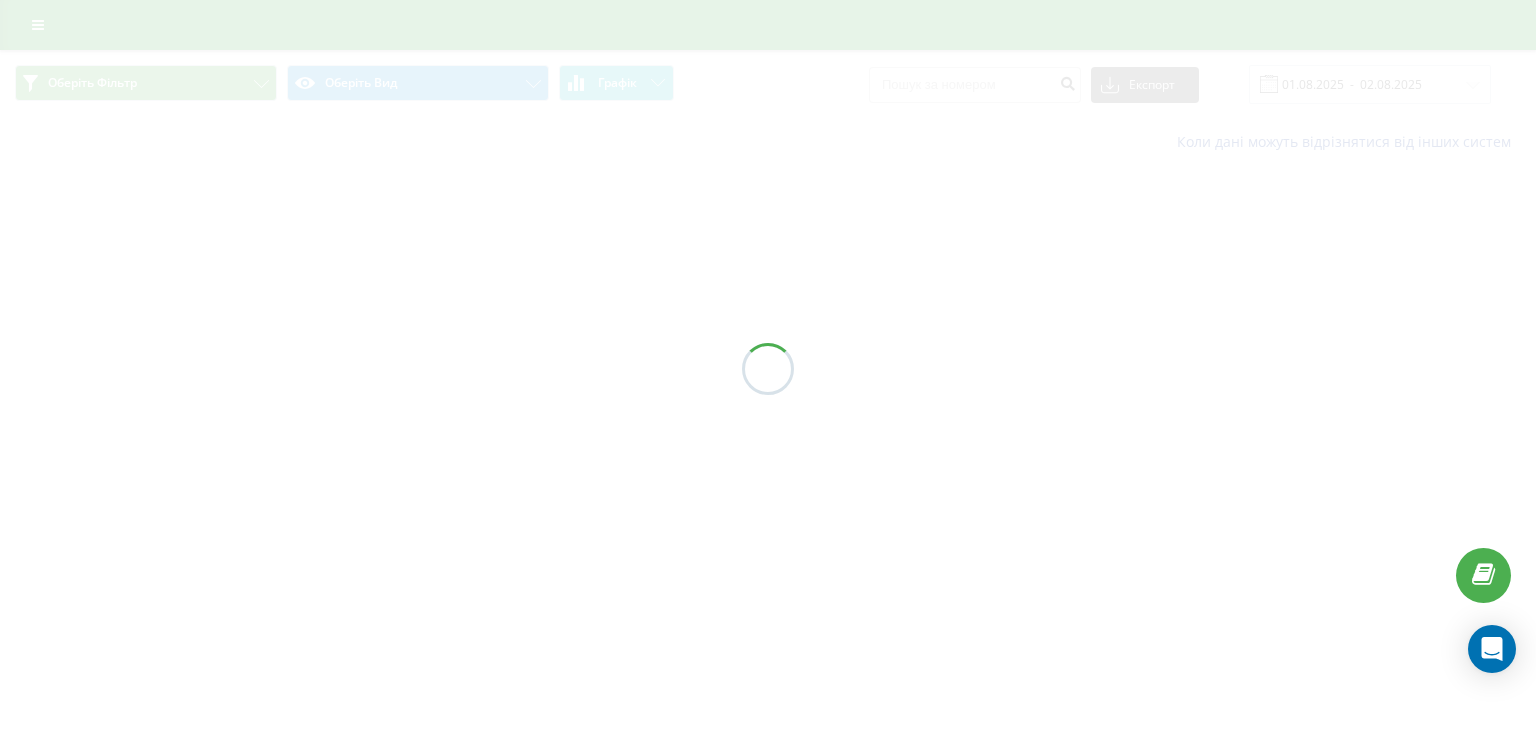 scroll, scrollTop: 0, scrollLeft: 0, axis: both 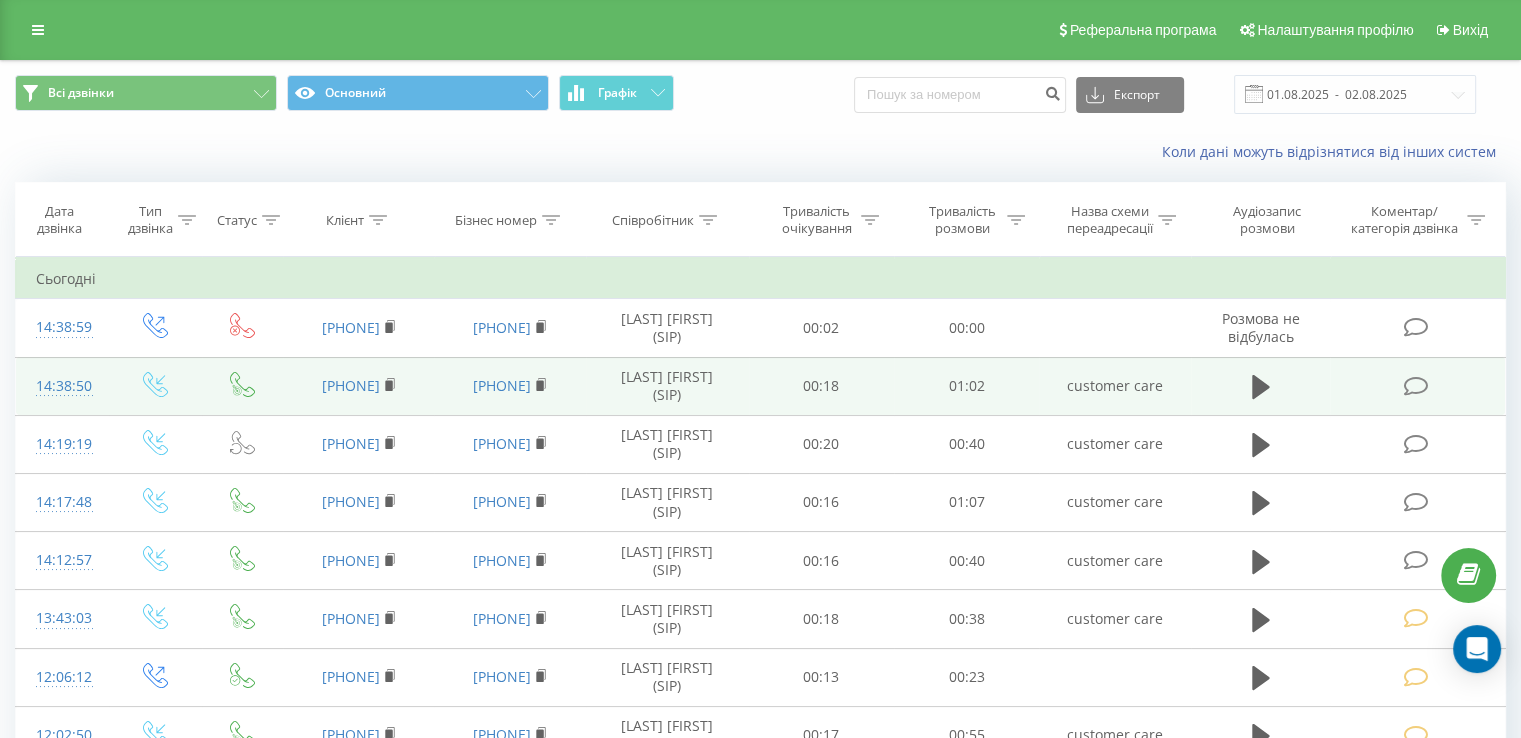 drag, startPoint x: 1254, startPoint y: 385, endPoint x: 1224, endPoint y: 403, distance: 34.98571 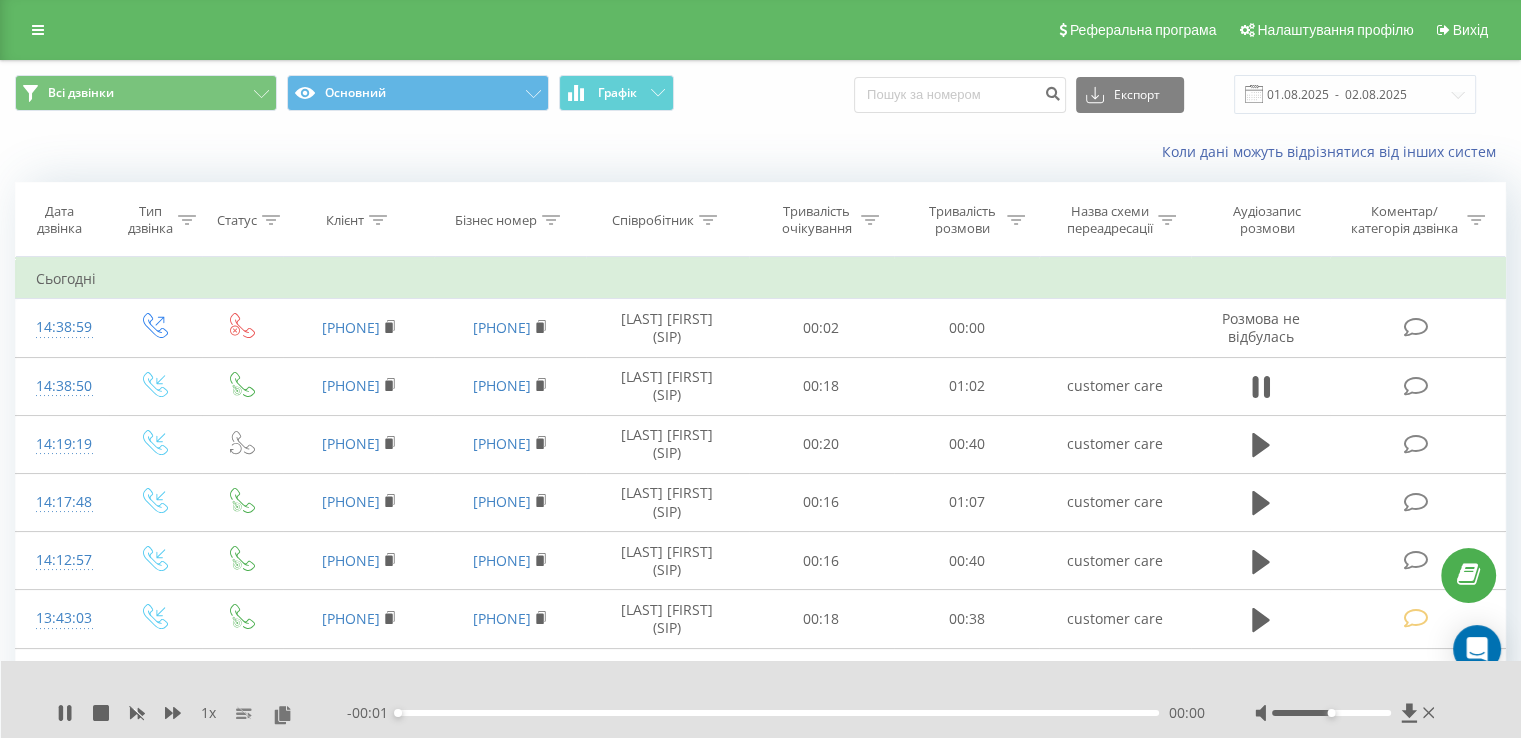 click on "- 00:01 00:00   00:00" at bounding box center [776, 713] 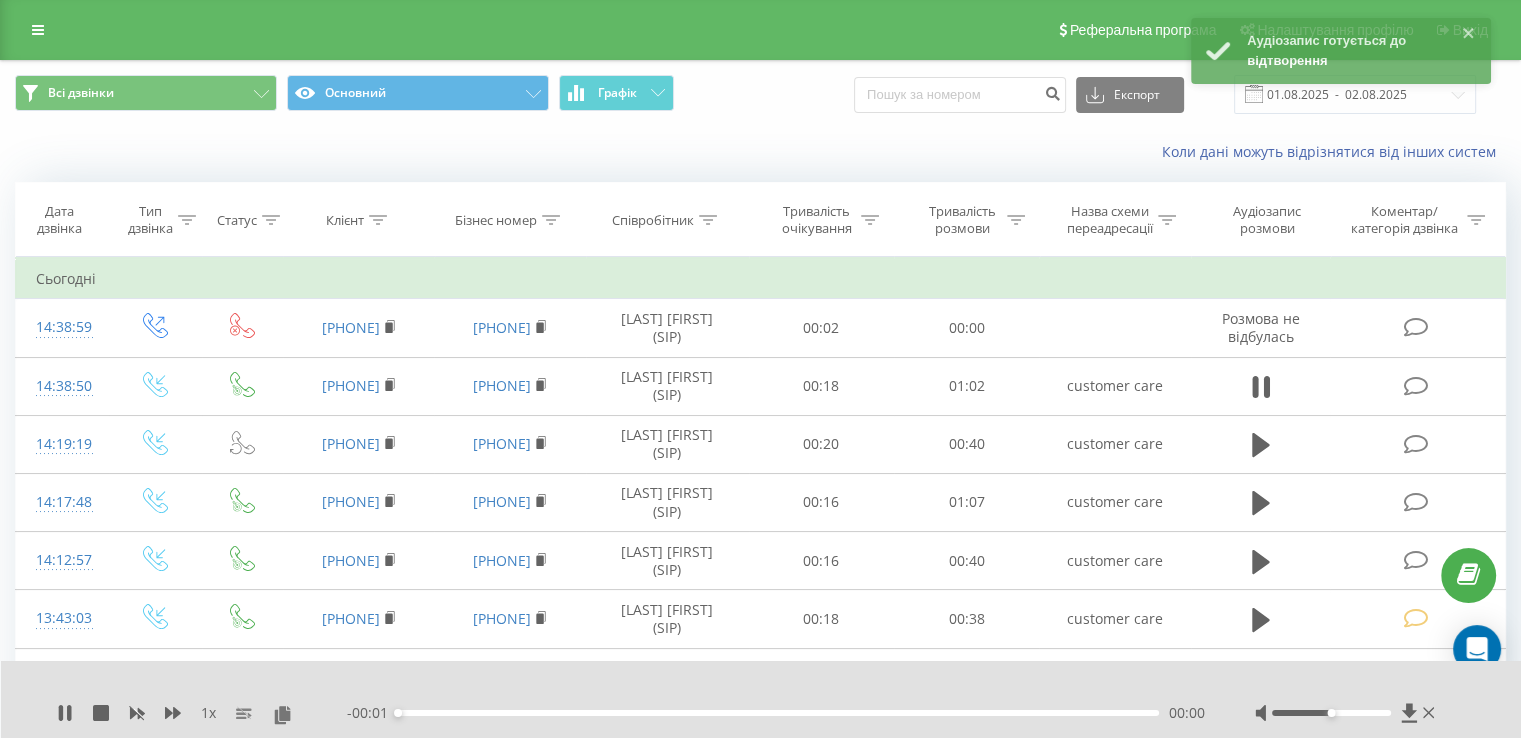 click on "00:00" at bounding box center (778, 713) 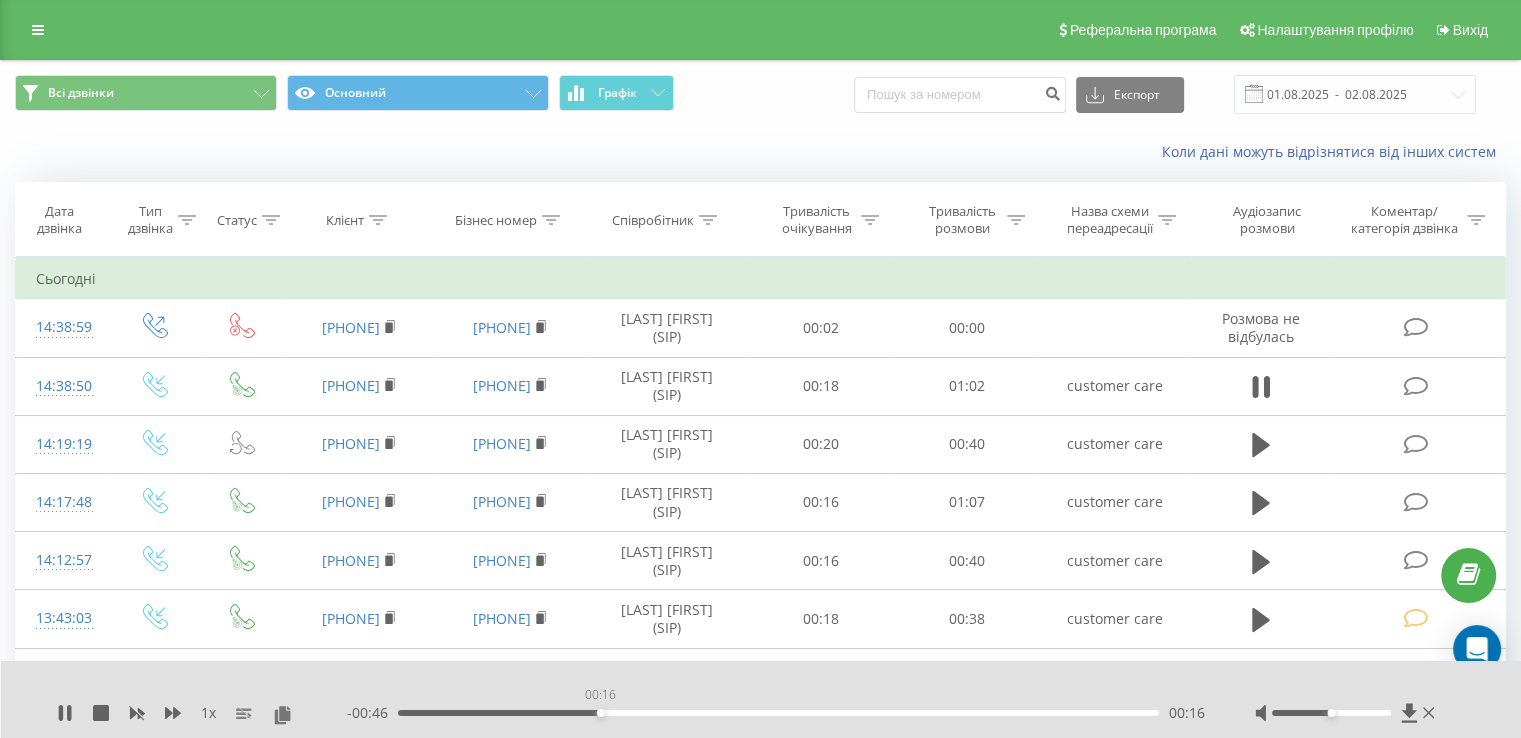click on "00:16" at bounding box center [778, 713] 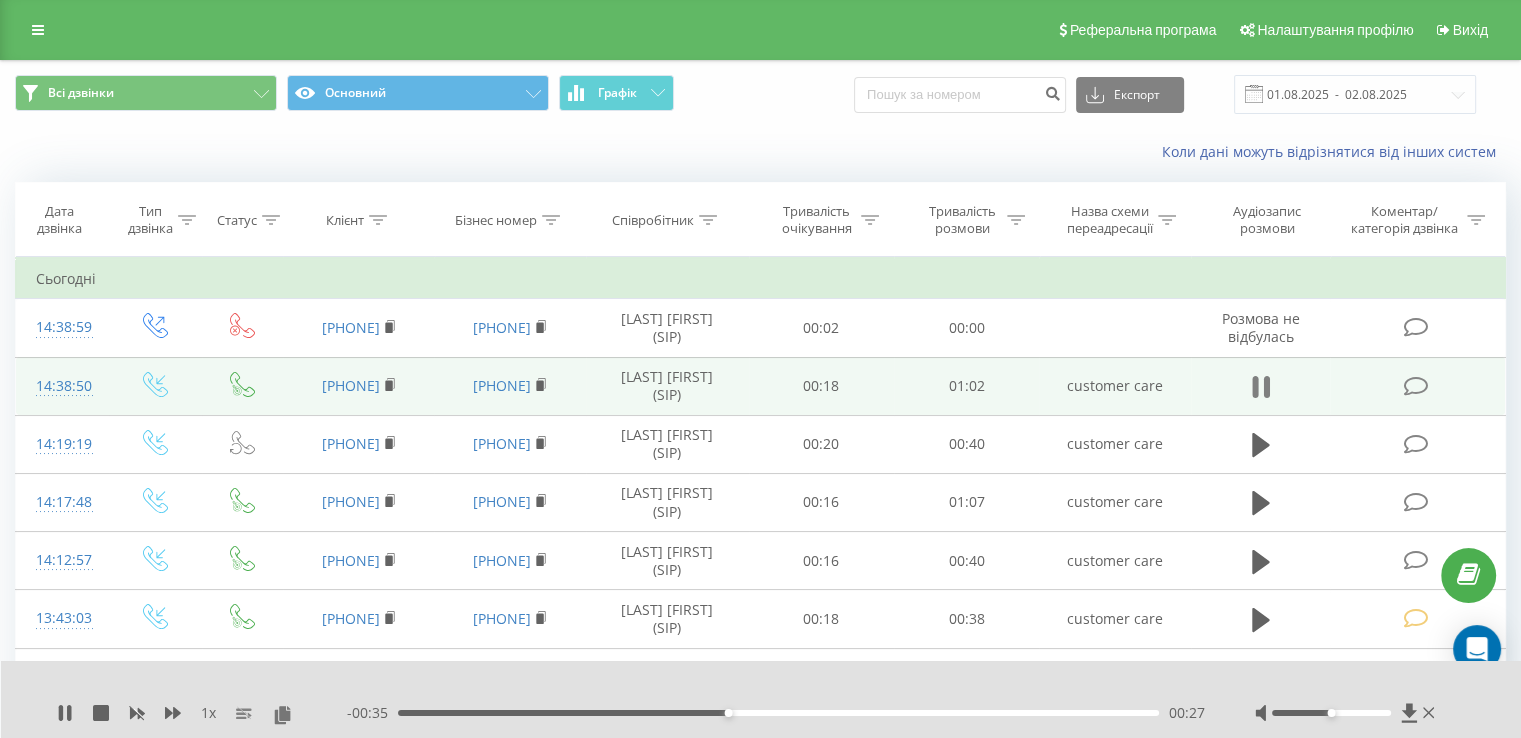 click 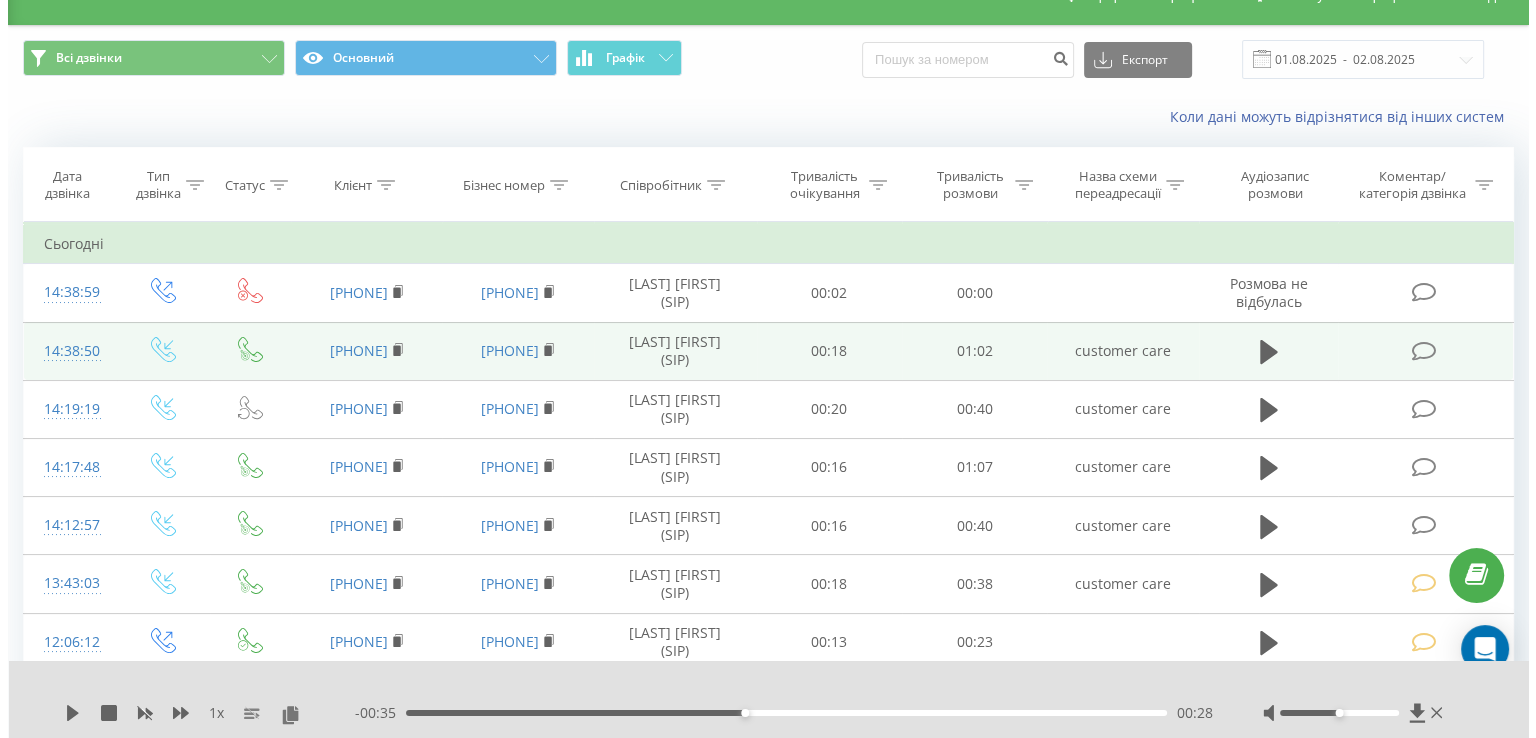 scroll, scrollTop: 0, scrollLeft: 0, axis: both 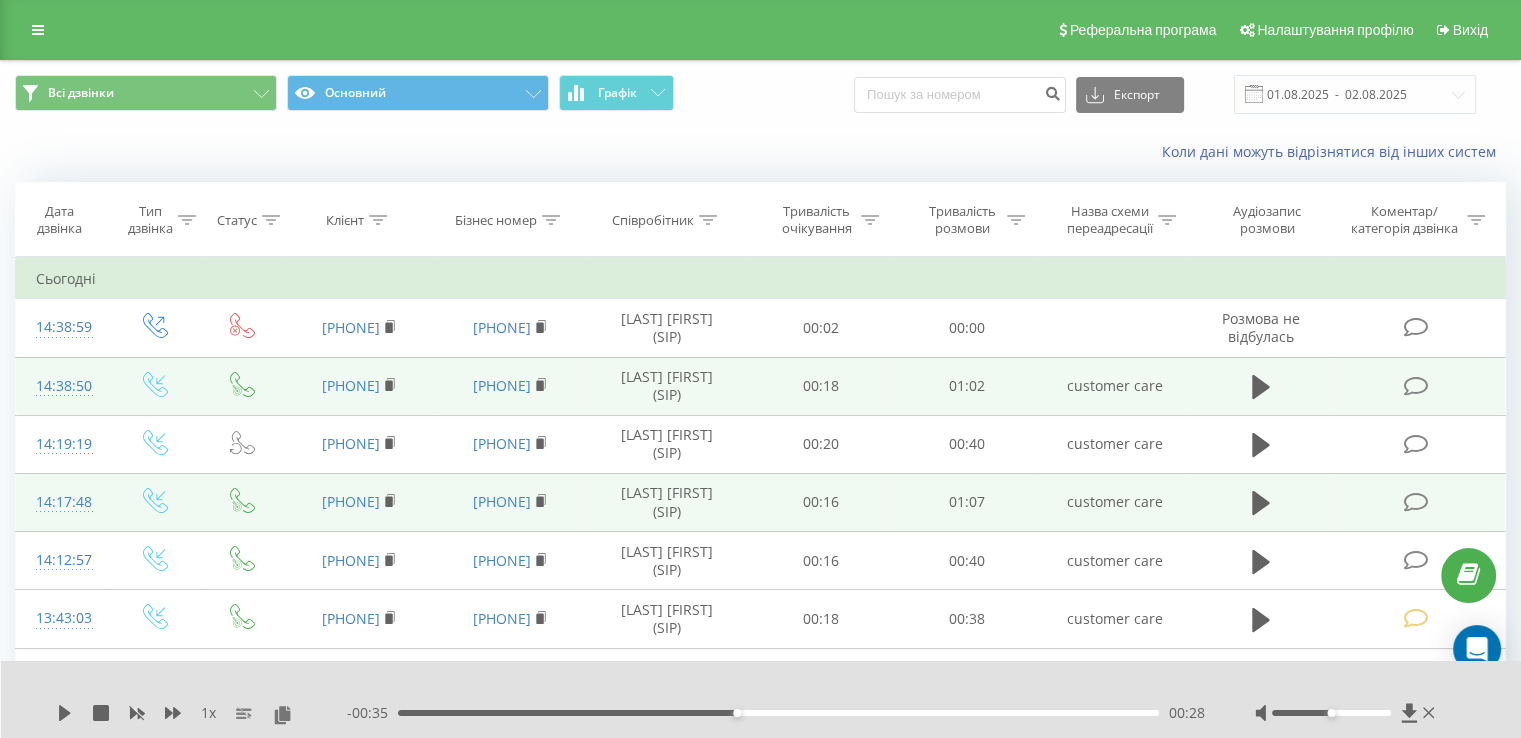 click at bounding box center (1415, 502) 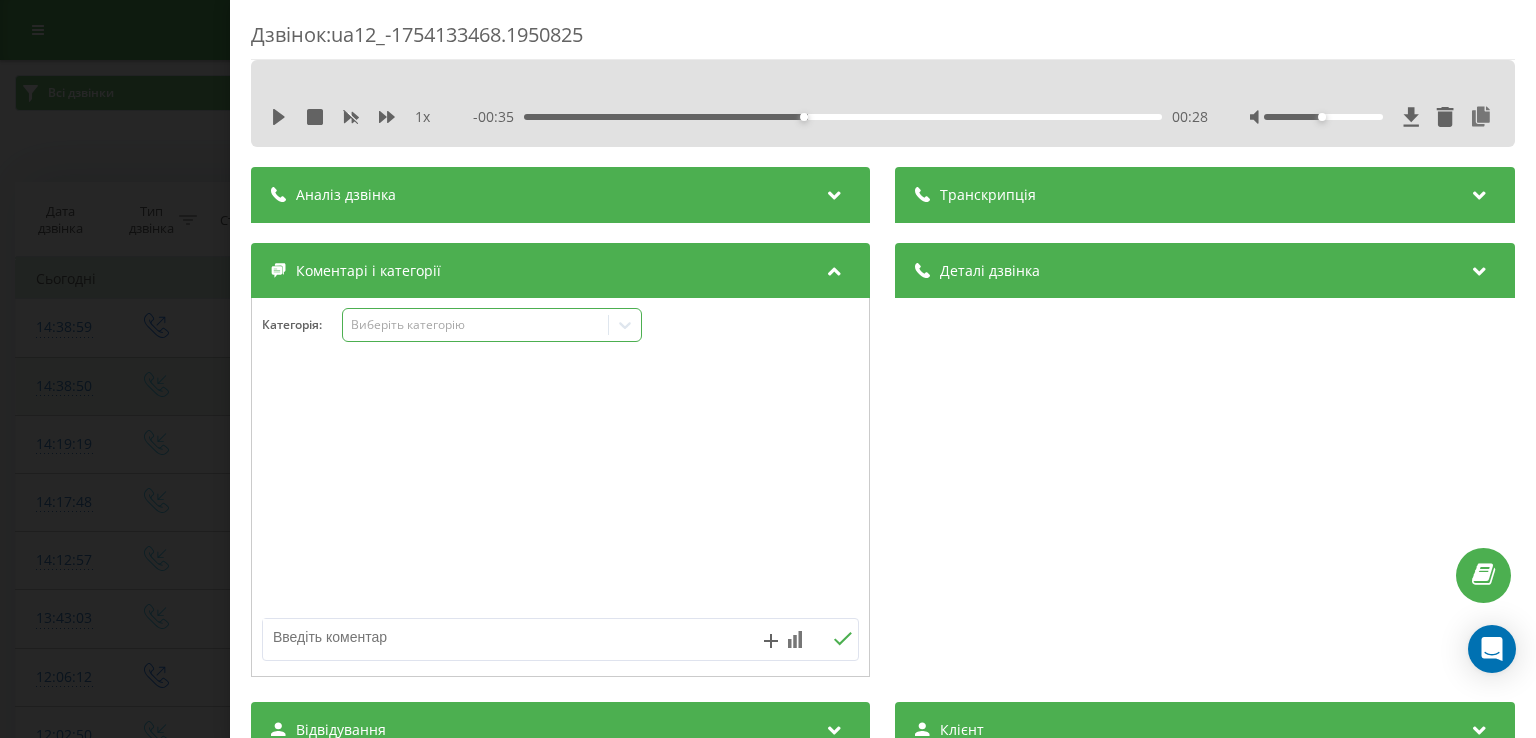 drag, startPoint x: 436, startPoint y: 330, endPoint x: 426, endPoint y: 333, distance: 10.440307 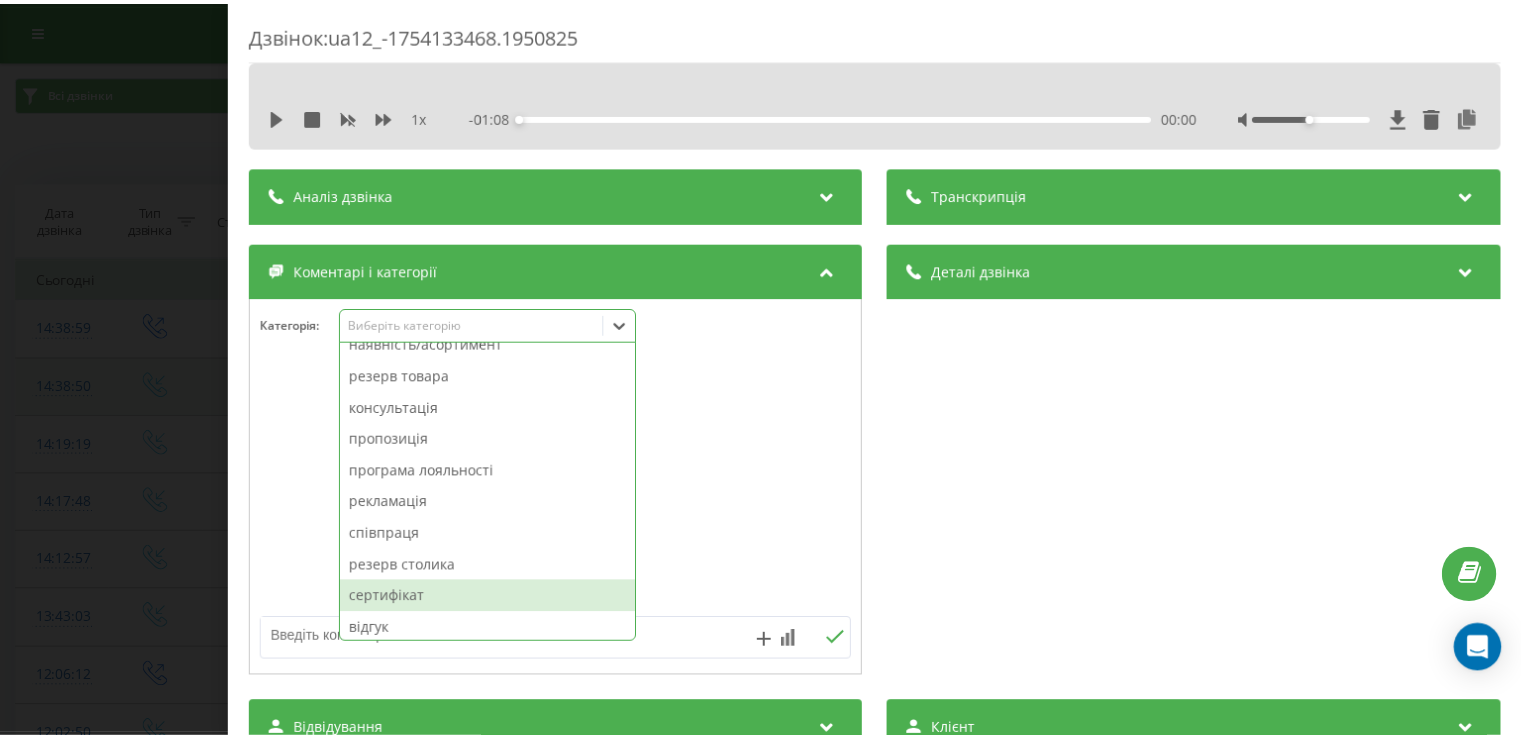 scroll, scrollTop: 0, scrollLeft: 0, axis: both 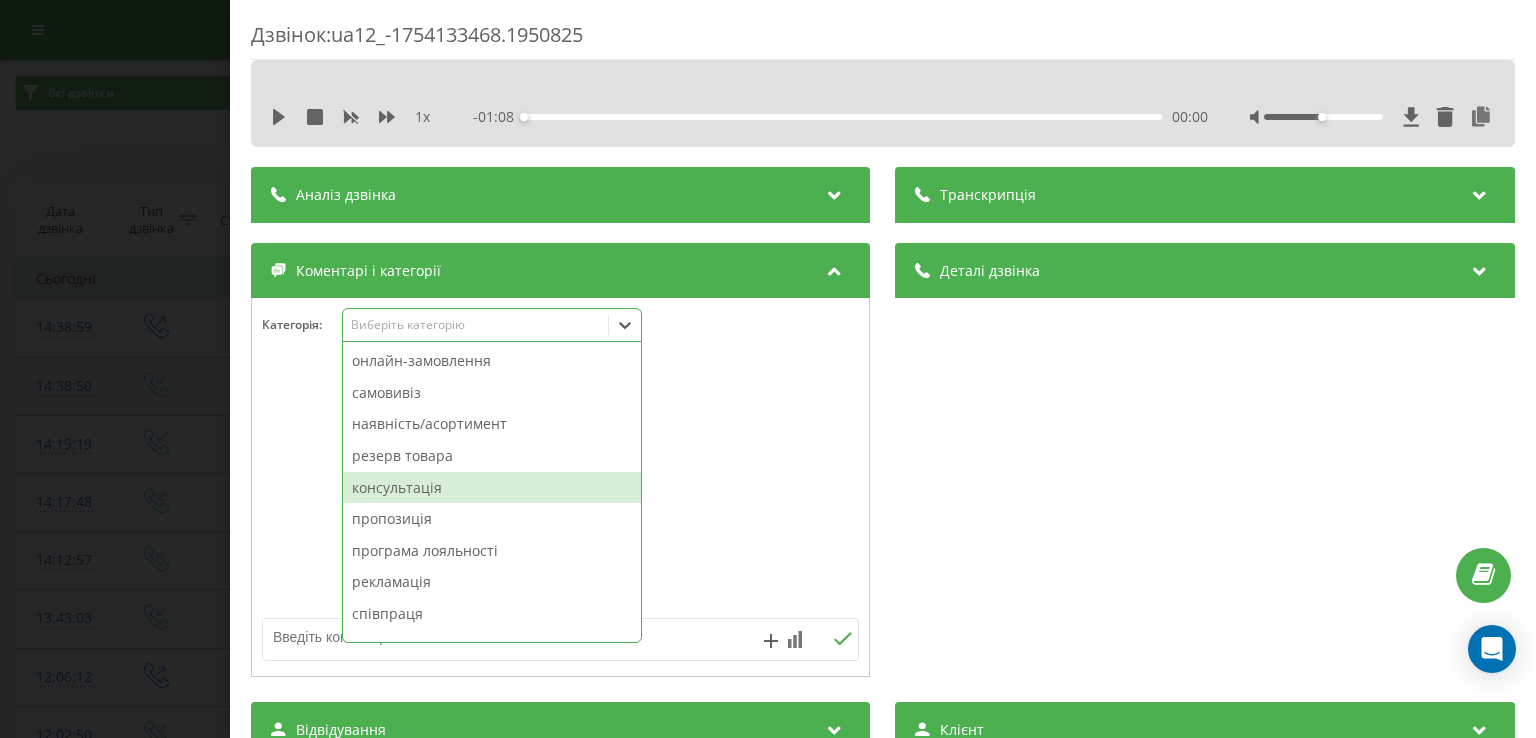 drag, startPoint x: 452, startPoint y: 485, endPoint x: 406, endPoint y: 483, distance: 46.043457 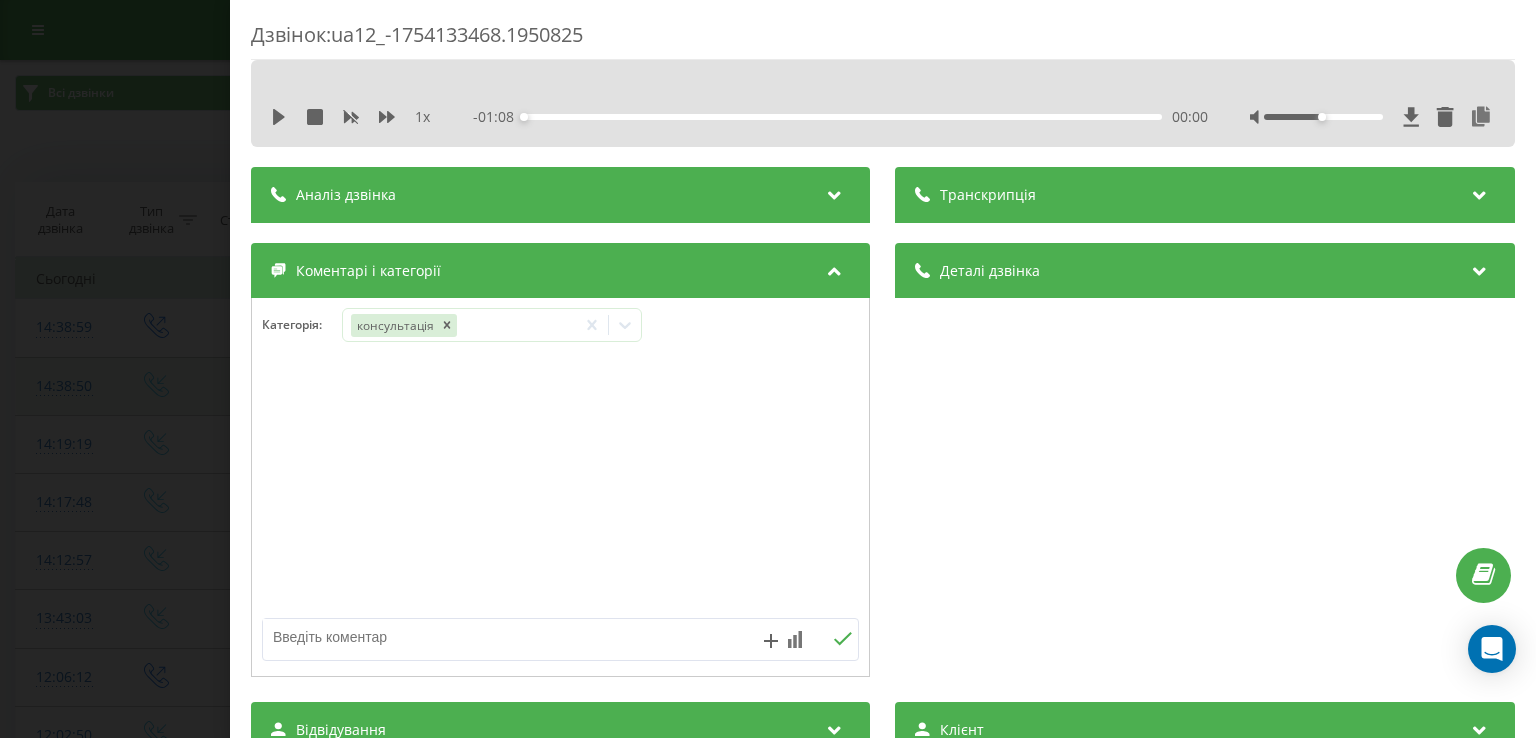 click on "Дзвінок : ua12_-1754133468.1950825 1 x - 01:08 00:00 00:00 Транскрипція Для AI-аналізу майбутніх дзвінків налаштуйте та активуйте профіль на сторінці . Якщо профіль вже є і дзвінок відповідає його умовам, оновіть сторінку через 10 хвилин - AI аналізує поточний дзвінок. Аналіз дзвінка Для AI-аналізу майбутніх дзвінків налаштуйте та активуйте профіль на сторінці . Якщо профіль вже є і дзвінок відповідає його умовам, оновіть сторінку через 10 хвилин - AI аналізує поточний дзвінок. Деталі дзвінка Загальне Дата дзвінка 2025-08-02 14:17:48 Тип дзвінка Вхідний Статус дзвінка Цільовий [PHONE] :" at bounding box center [768, 369] 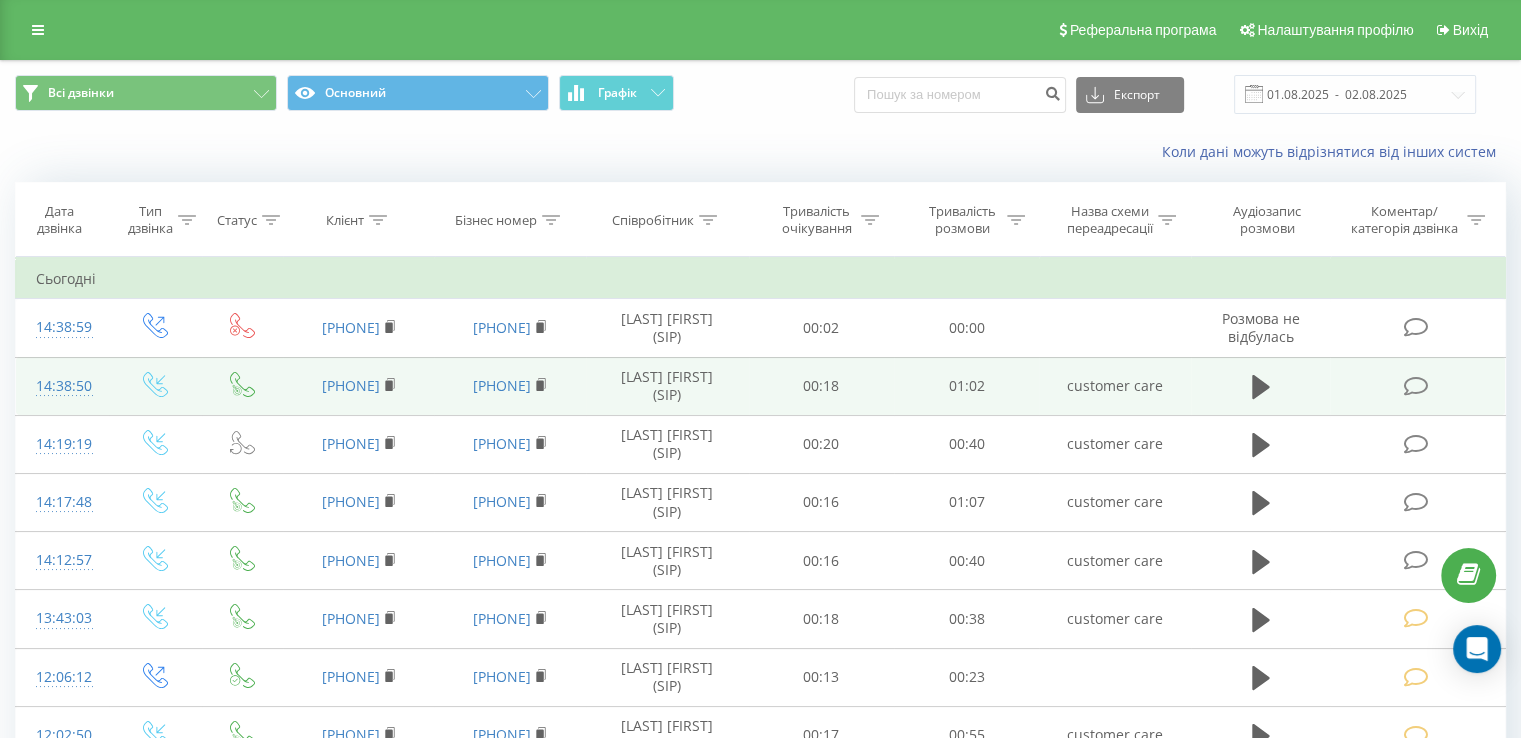 click at bounding box center (1415, 386) 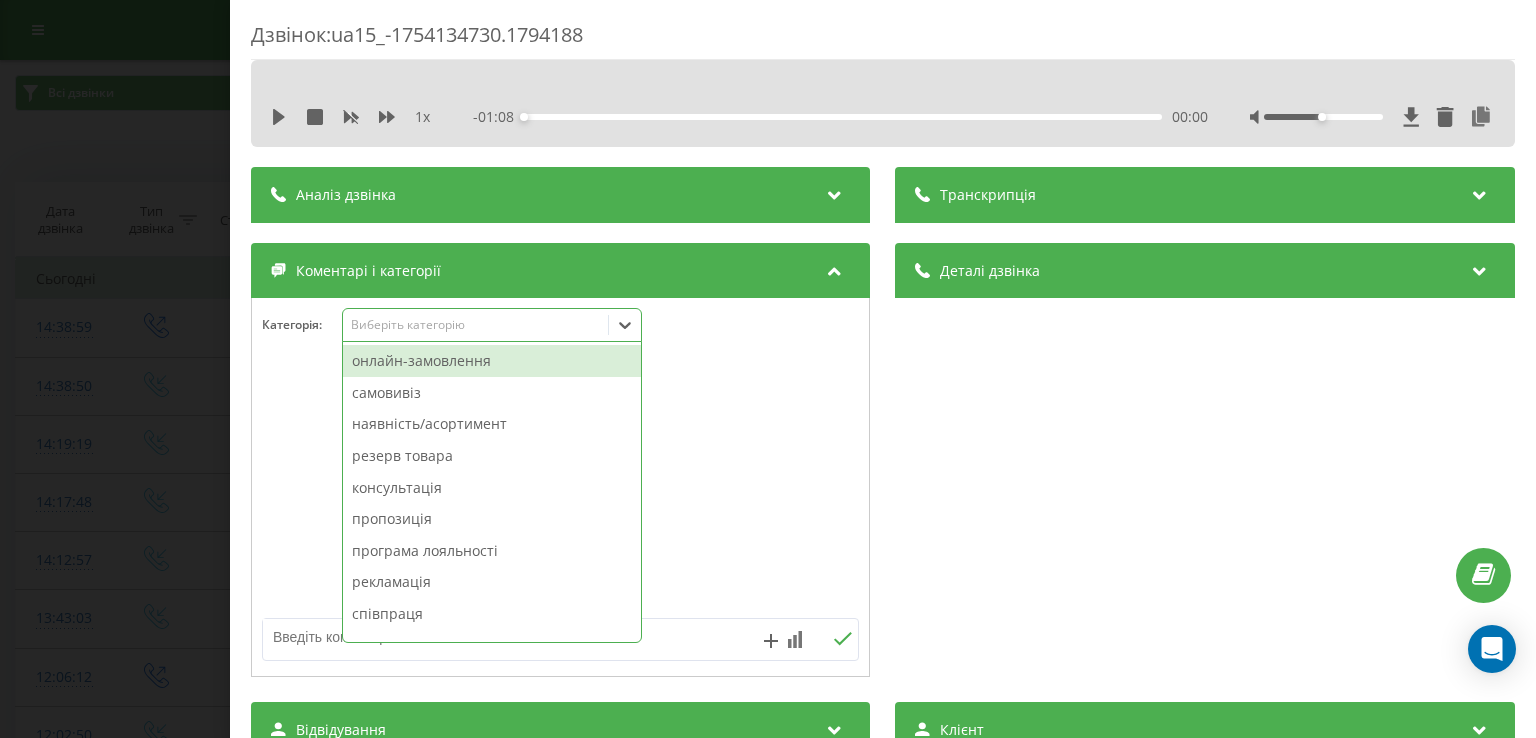 click on "Виберіть категорію" at bounding box center (492, 325) 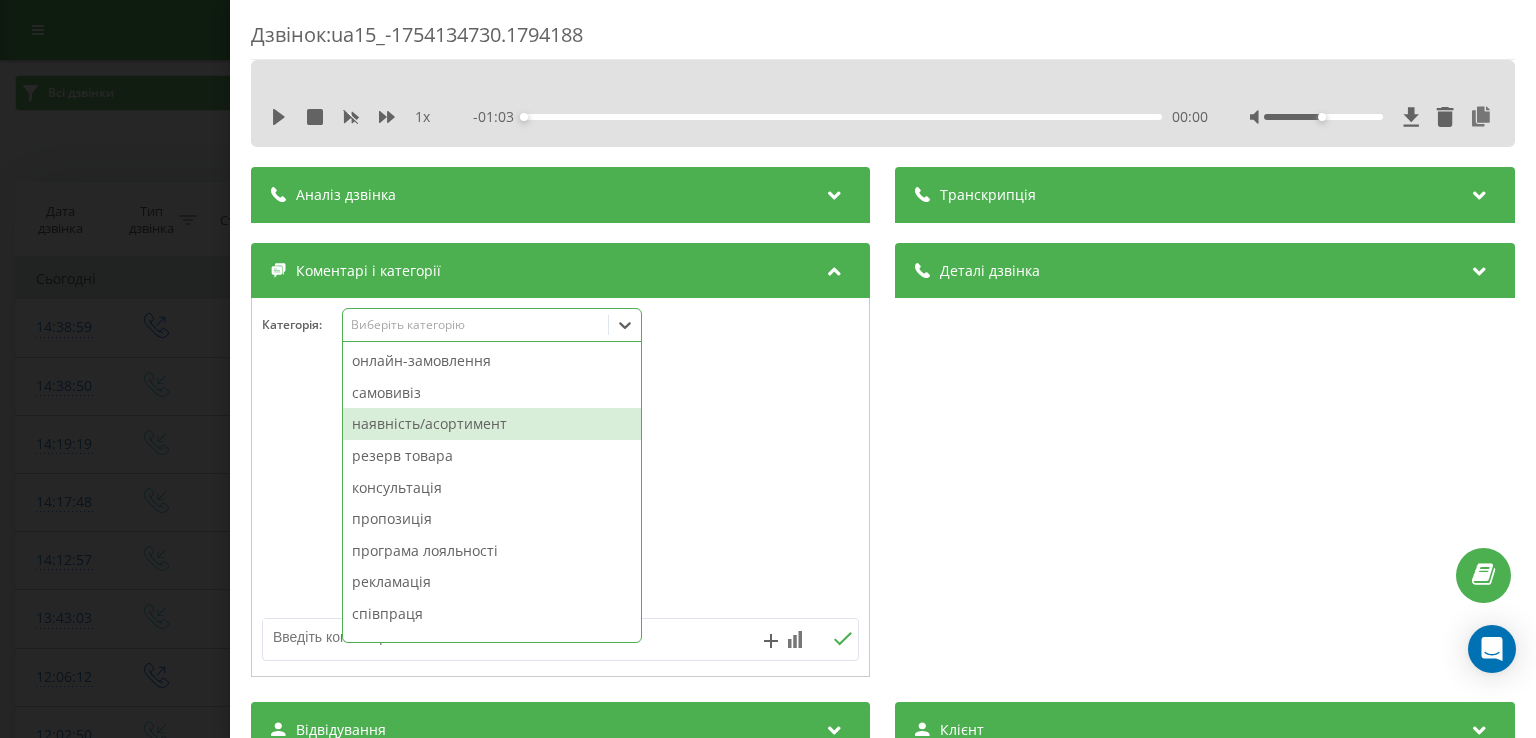 click on "наявність/асортимент" at bounding box center (492, 424) 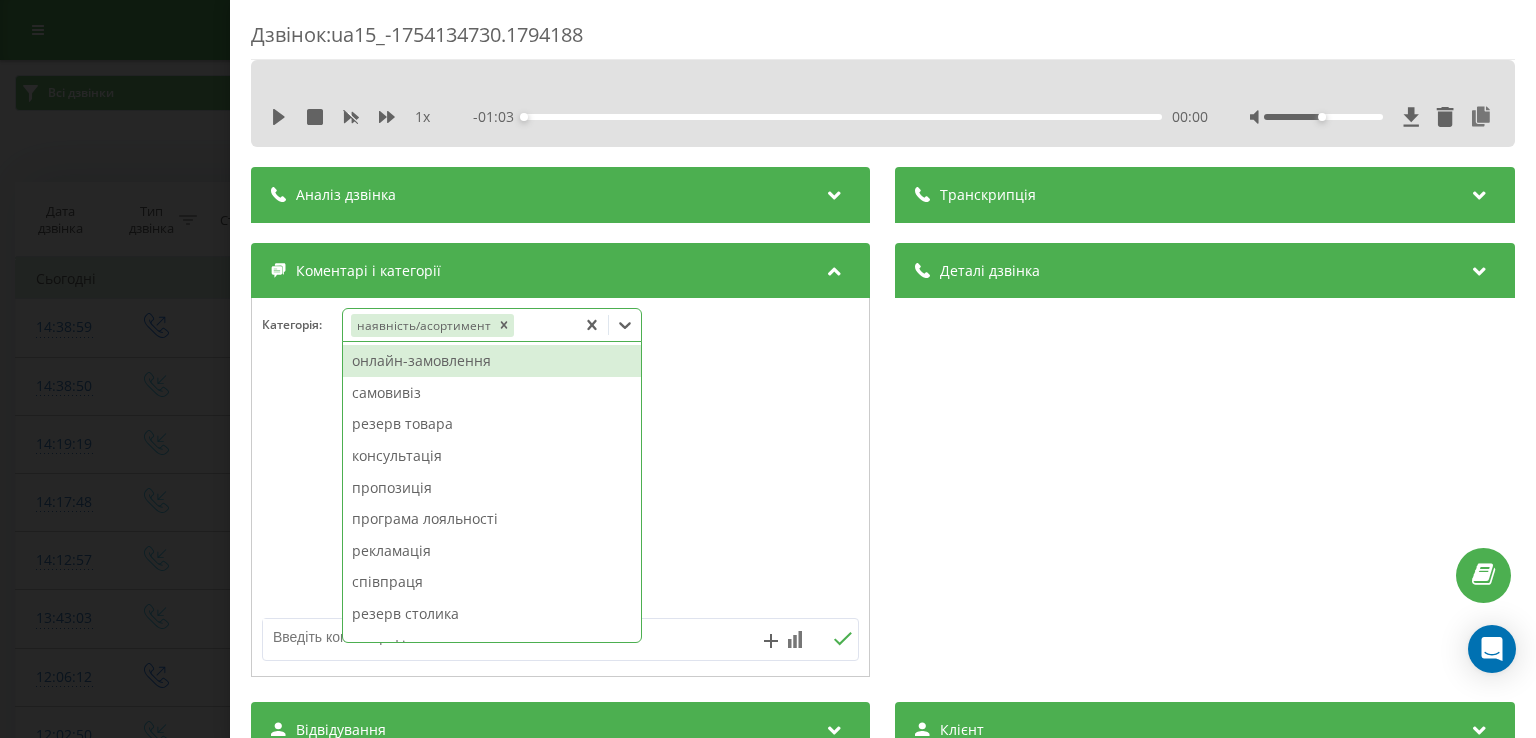click on "Дзвінок : ua15_-1754134730.1794188 1 x - 01:03 00:00 00:00 Транскрипція Для AI-аналізу майбутніх дзвінків налаштуйте та активуйте профіль на сторінці . Якщо профіль вже є і дзвінок відповідає його умовам, оновіть сторінку через 10 хвилин - AI аналізує поточний дзвінок. Аналіз дзвінка Для AI-аналізу майбутніх дзвінків налаштуйте та активуйте профіль на сторінці . Якщо профіль вже є і дзвінок відповідає його умовам, оновіть сторінку через 10 хвилин - AI аналізує поточний дзвінок. Деталі дзвінка Загальне Дата дзвінка 2025-08-02 14:38:50 Тип дзвінка Вхідний Статус дзвінка Цільовий [PHONE] :" at bounding box center (768, 369) 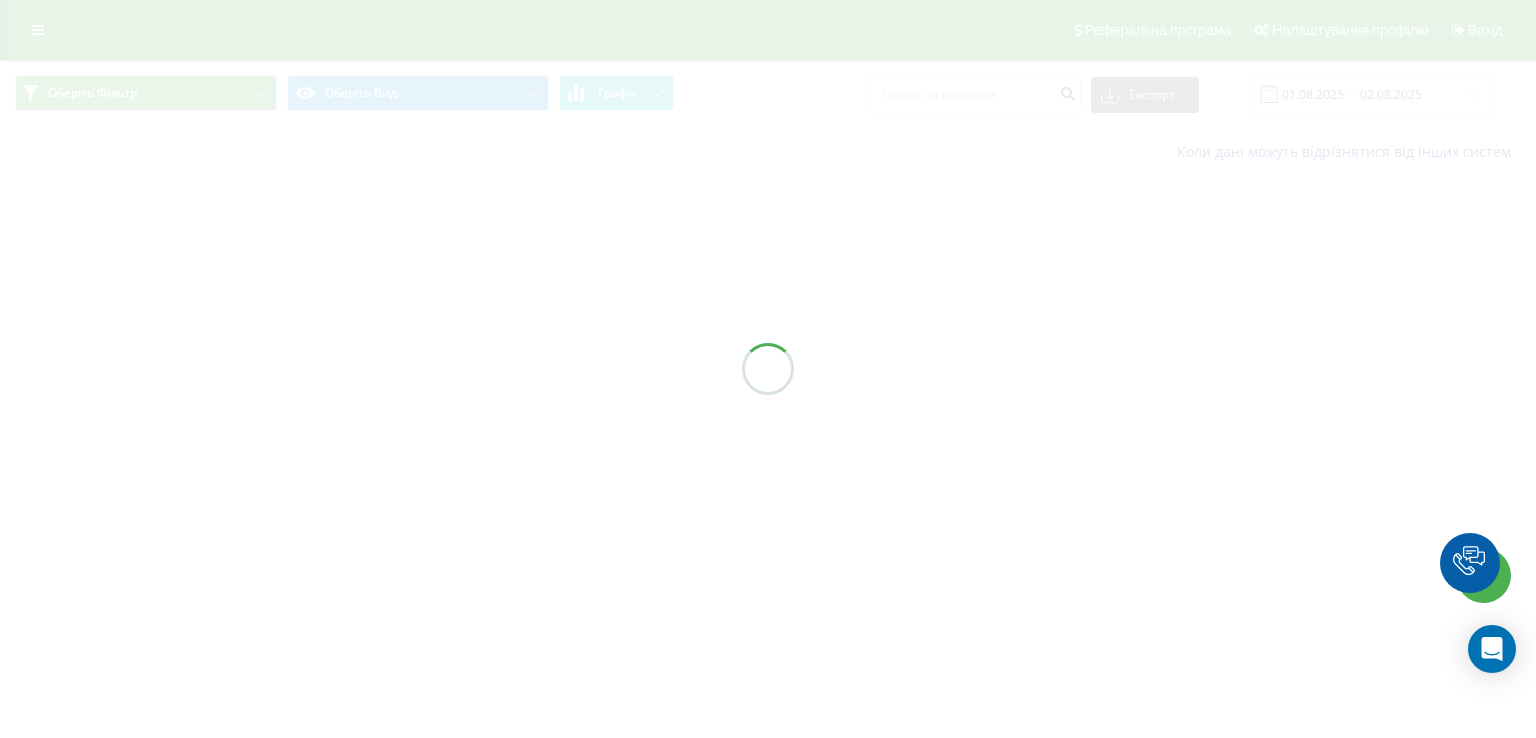scroll, scrollTop: 0, scrollLeft: 0, axis: both 